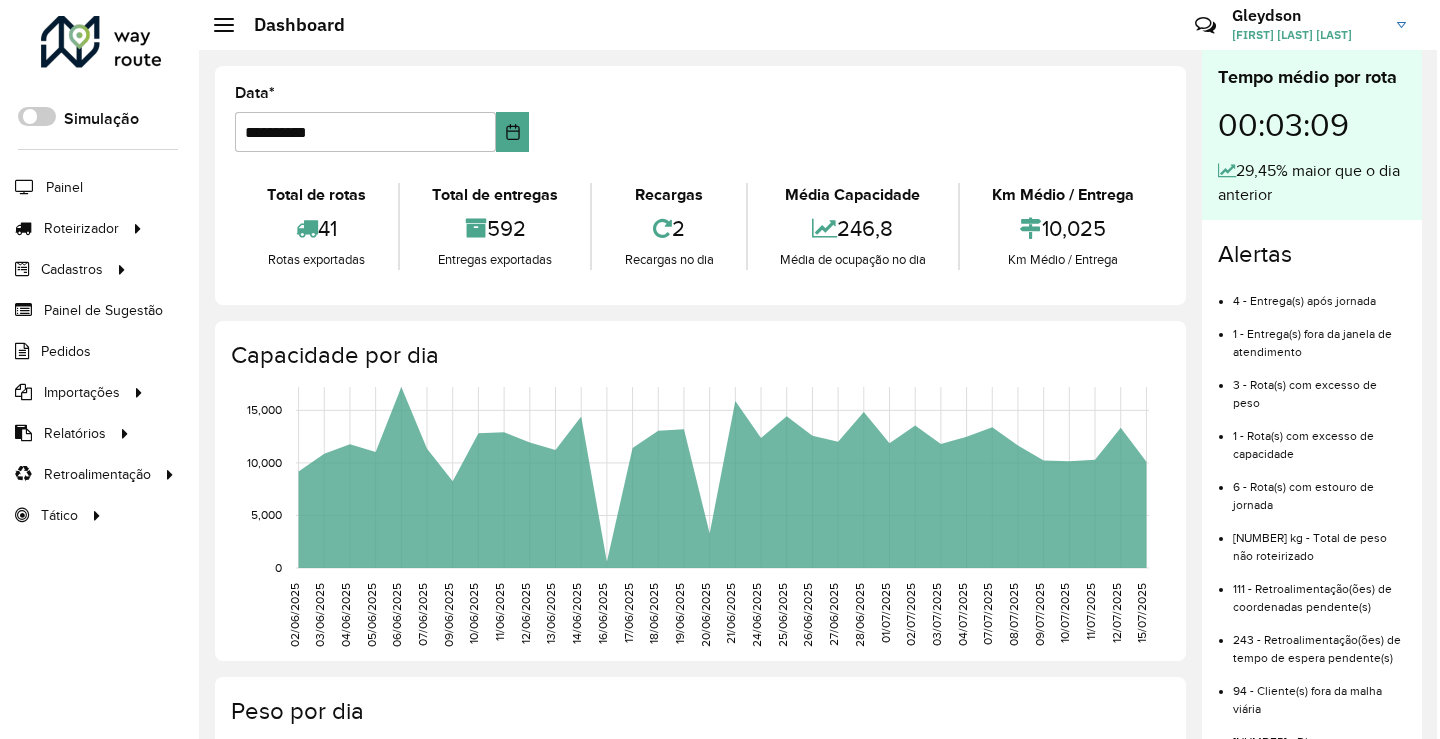 scroll, scrollTop: 0, scrollLeft: 0, axis: both 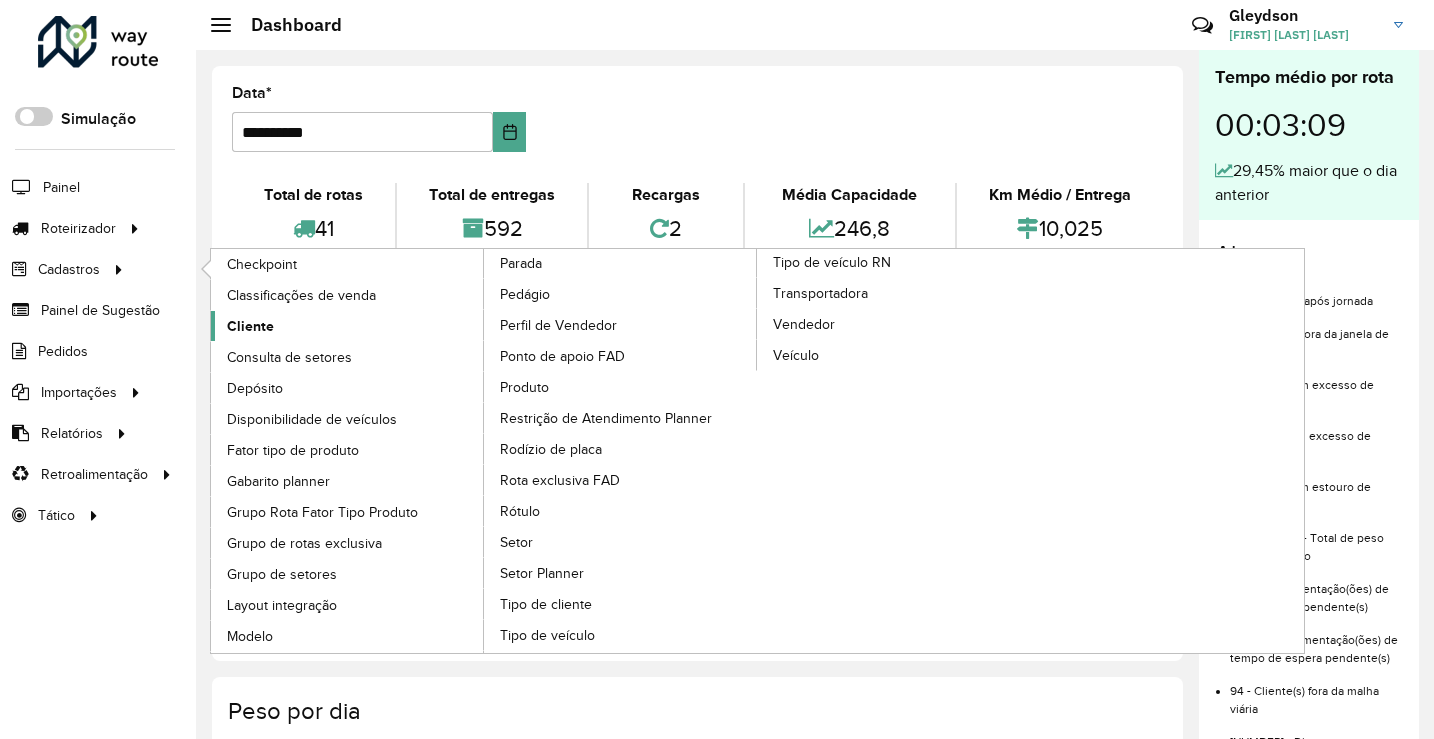 click on "Cliente" 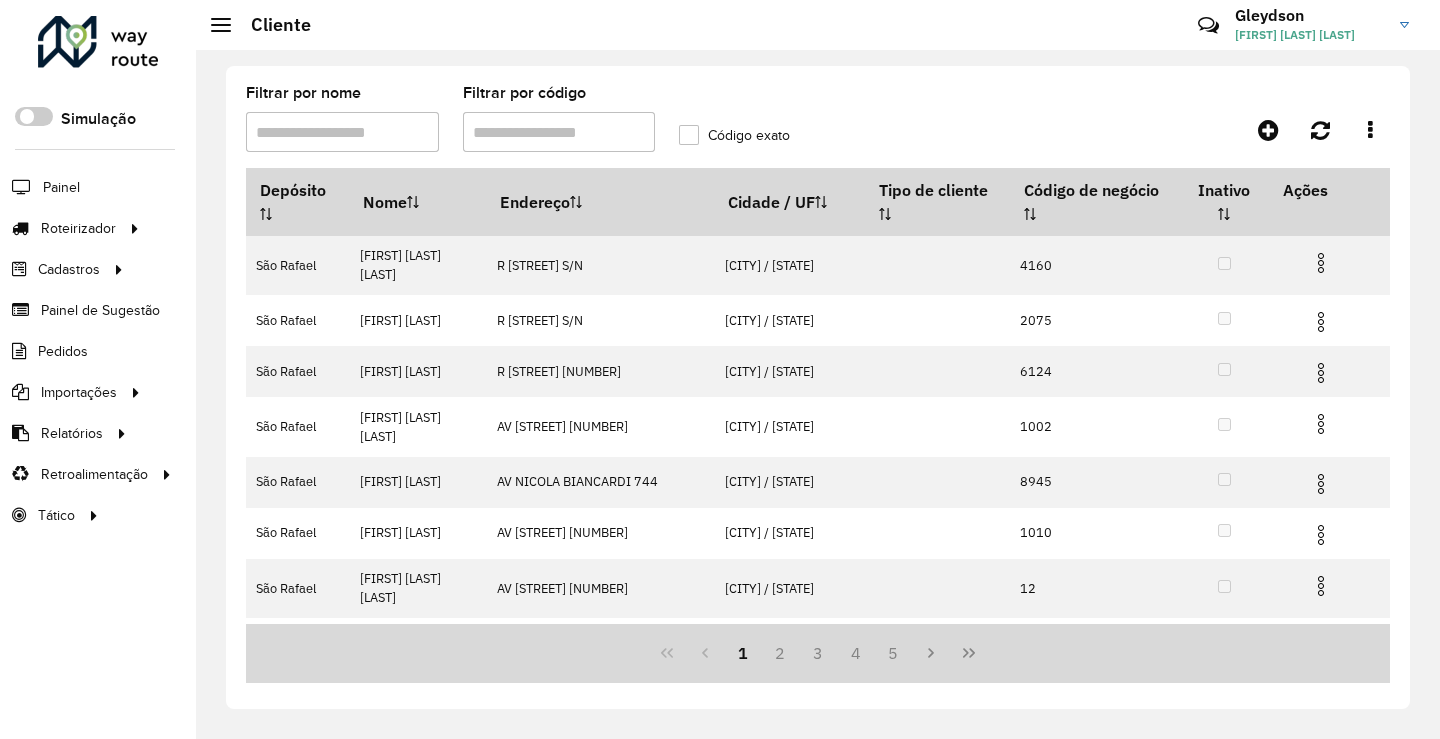click on "Filtrar por código" at bounding box center [559, 132] 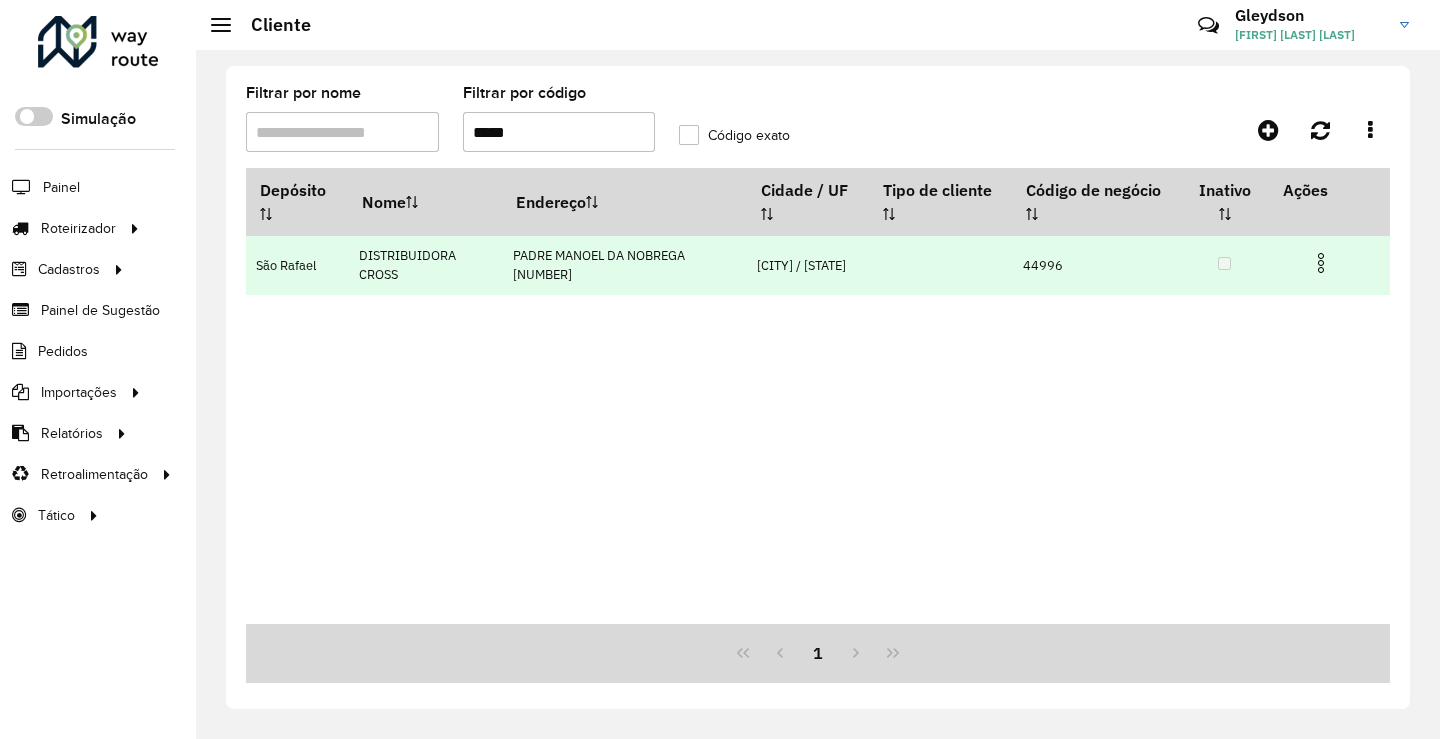 type on "*****" 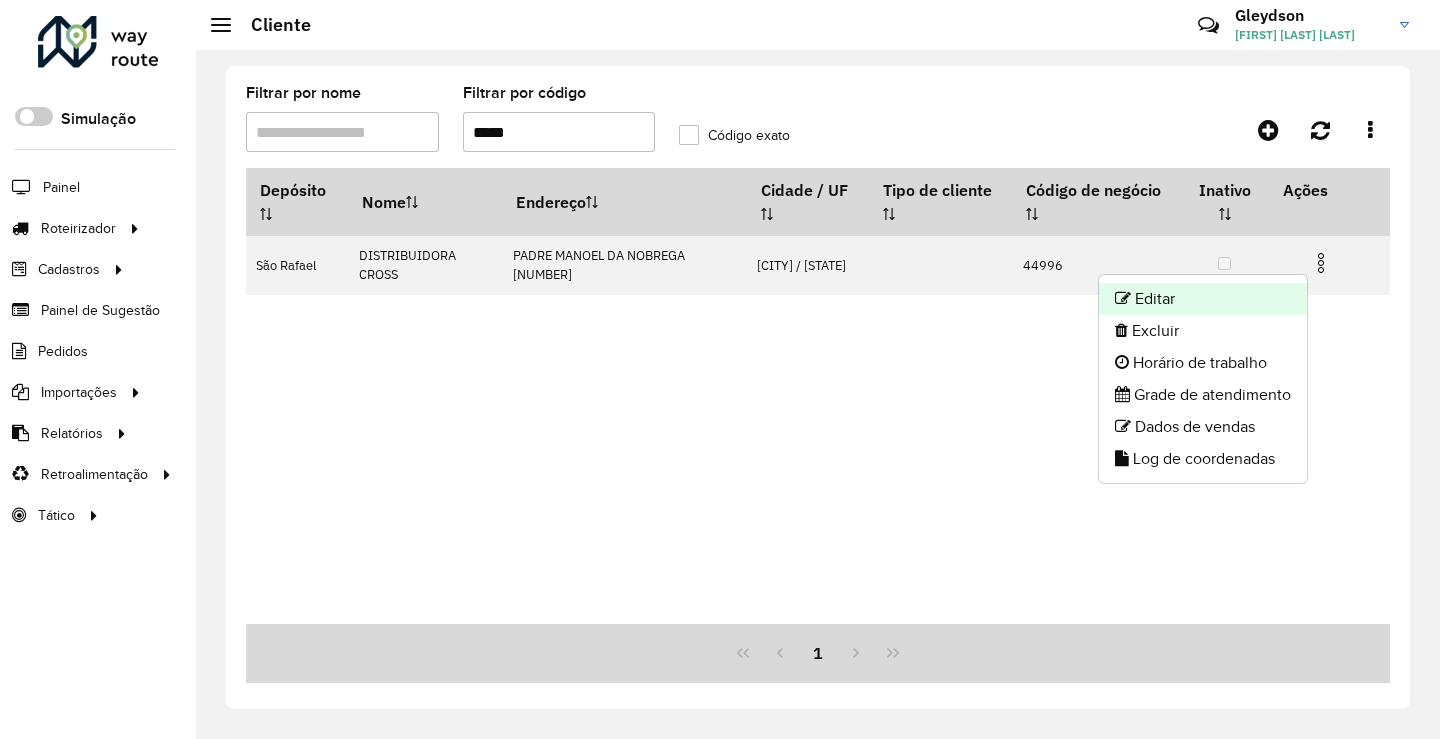 click on "Editar" 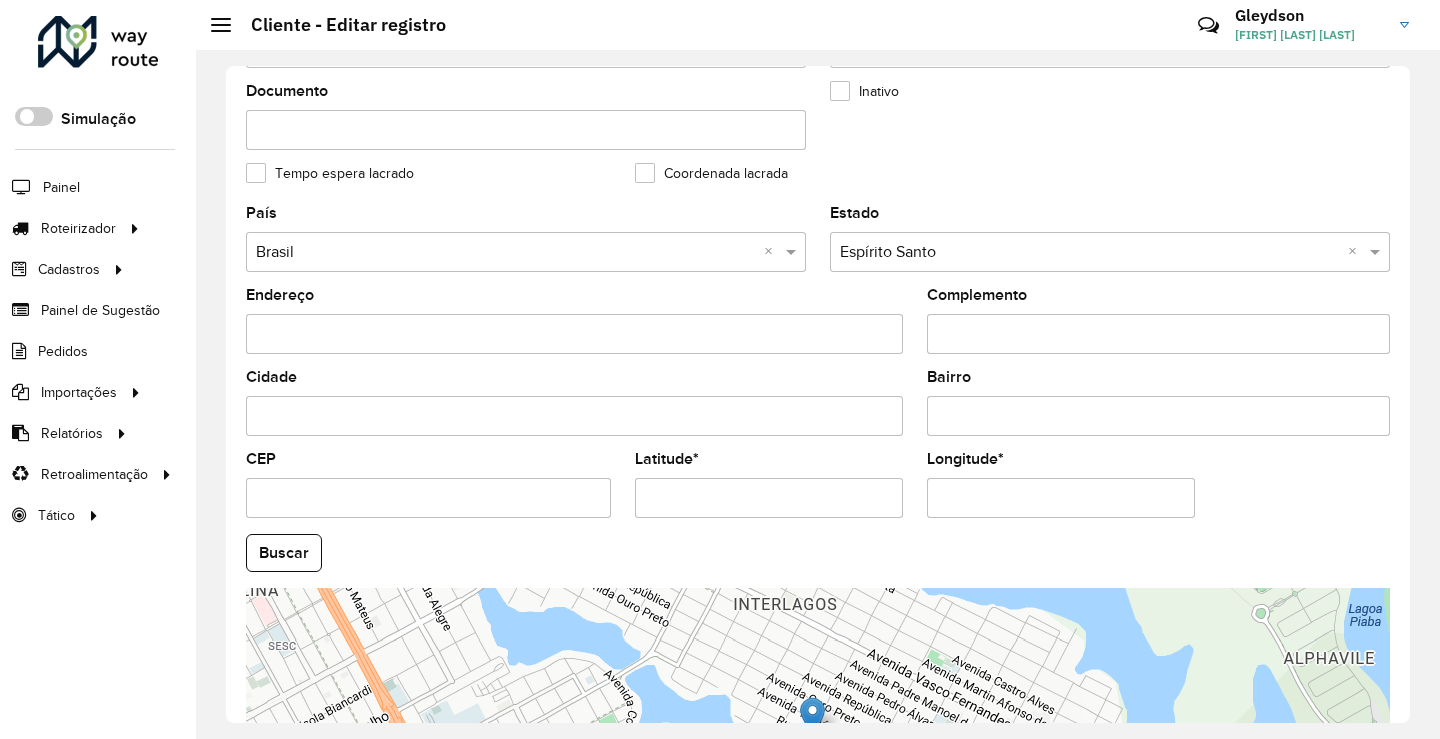 scroll, scrollTop: 600, scrollLeft: 0, axis: vertical 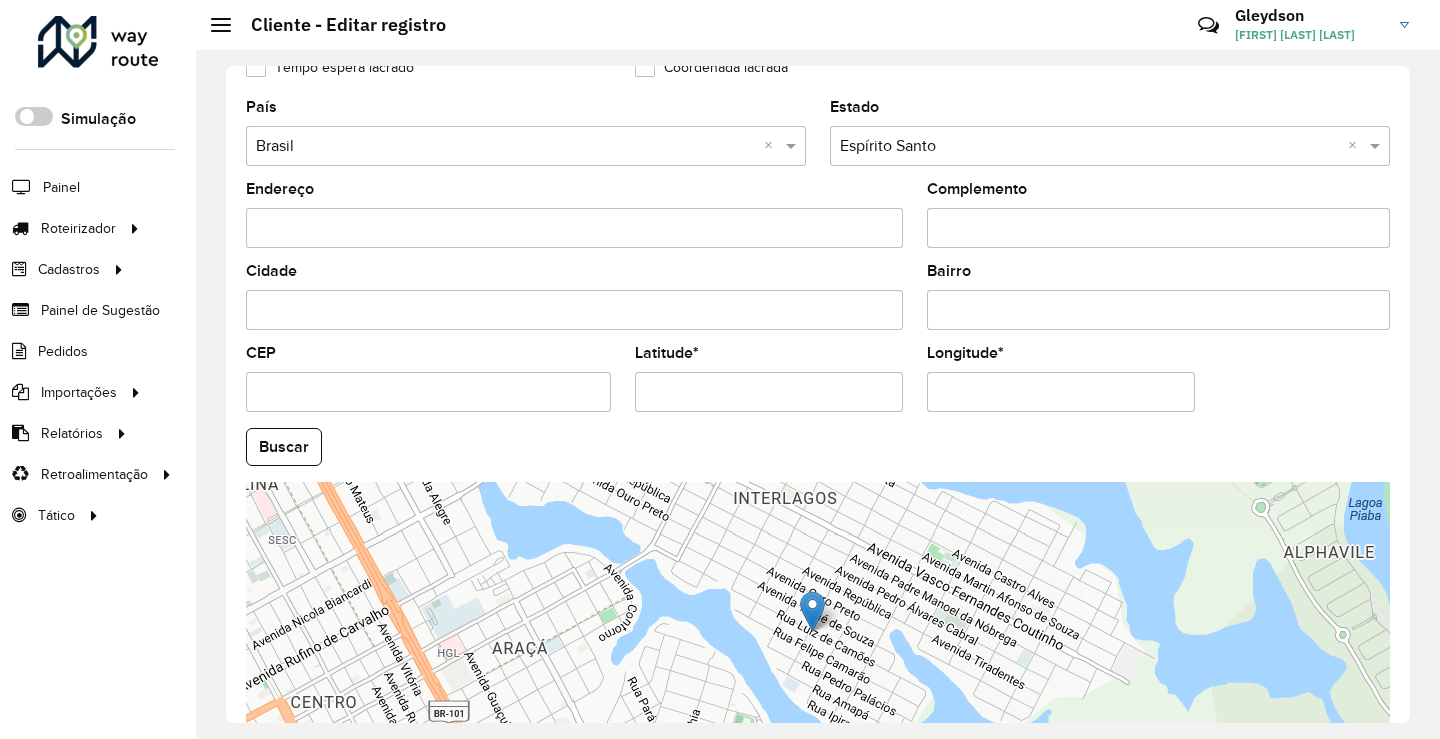 drag, startPoint x: 758, startPoint y: 389, endPoint x: 488, endPoint y: 409, distance: 270.73972 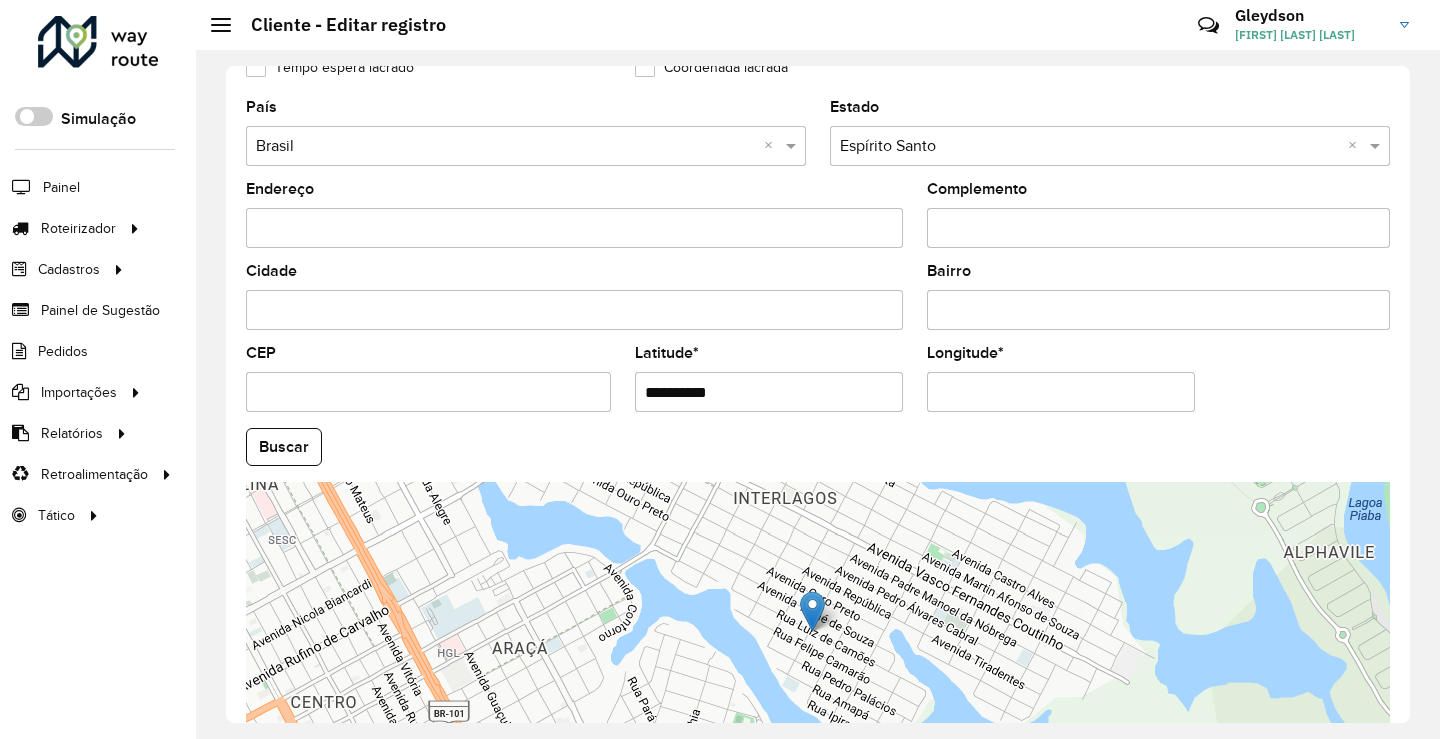 paste on "**********" 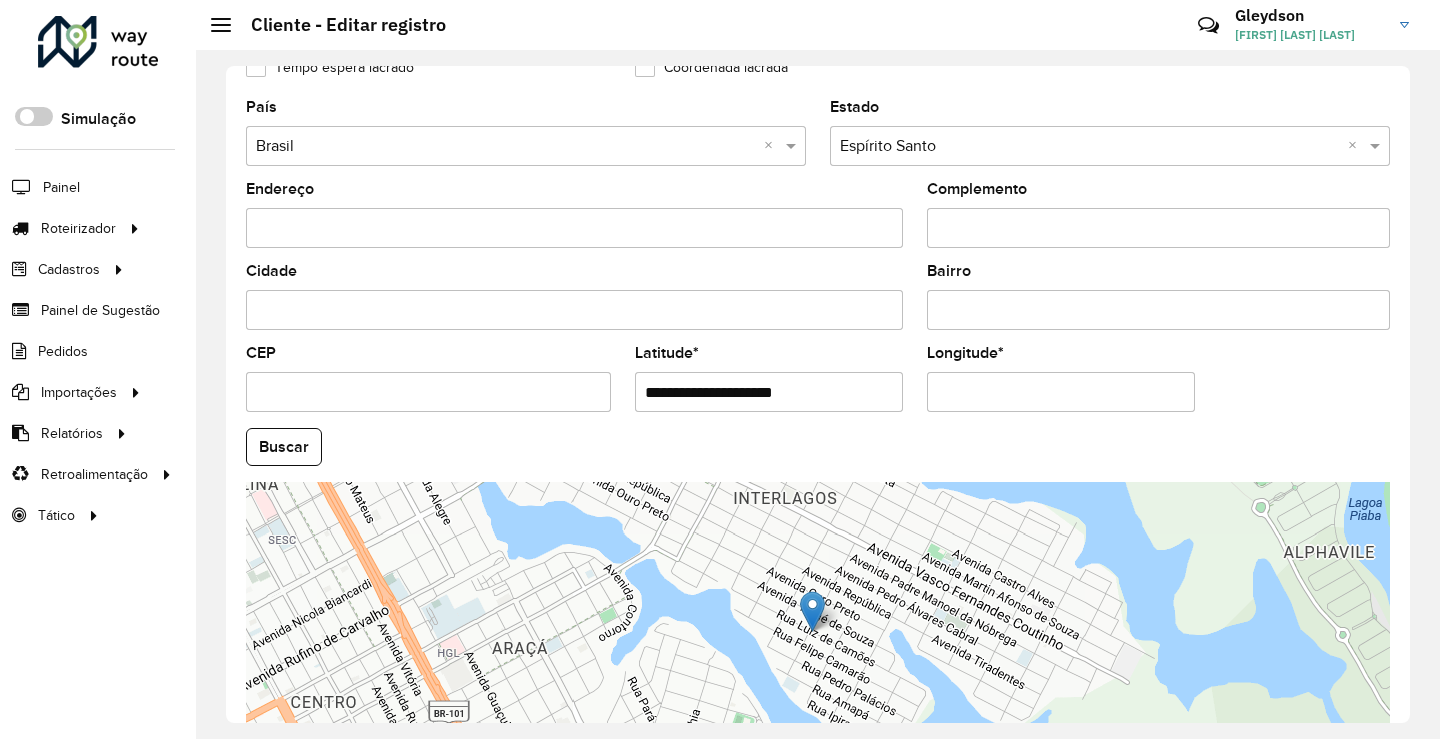 drag, startPoint x: 720, startPoint y: 396, endPoint x: 826, endPoint y: 396, distance: 106 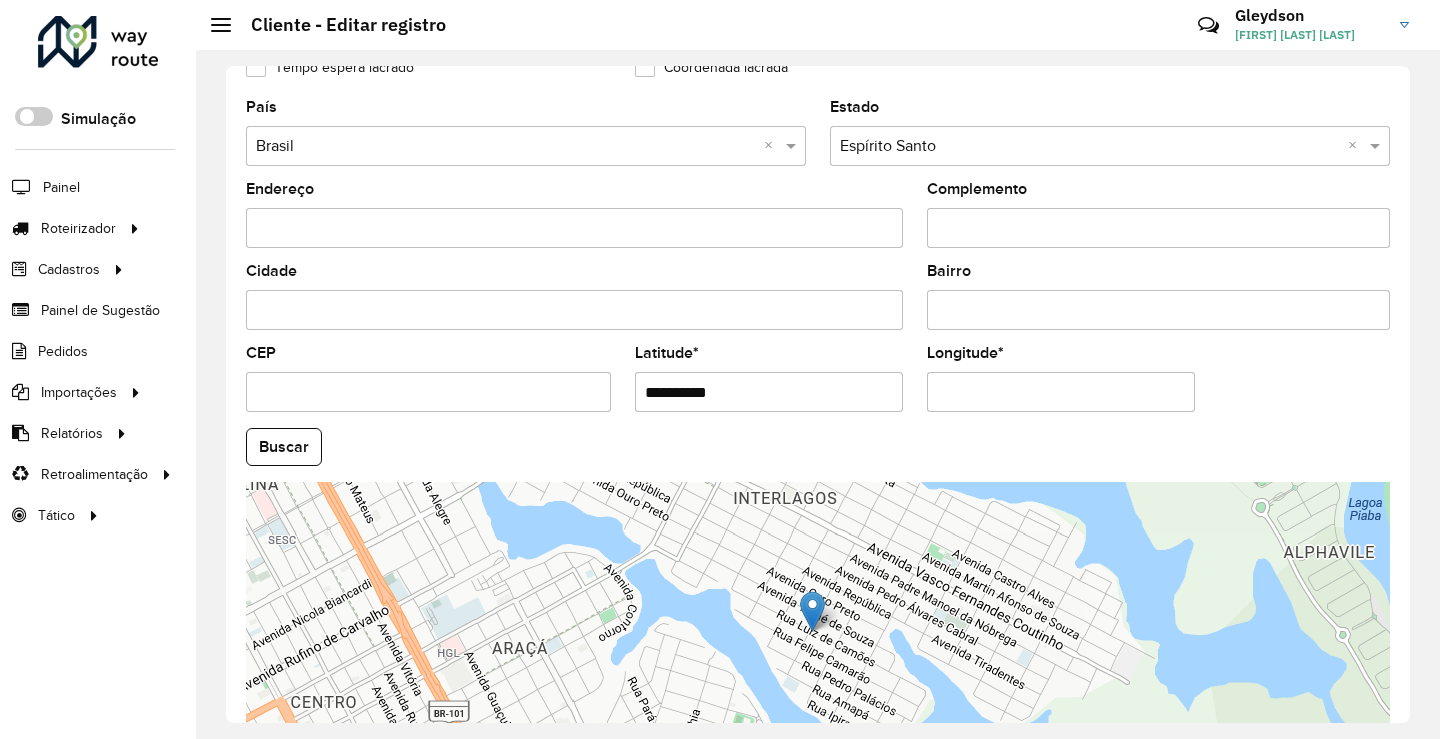 type on "**********" 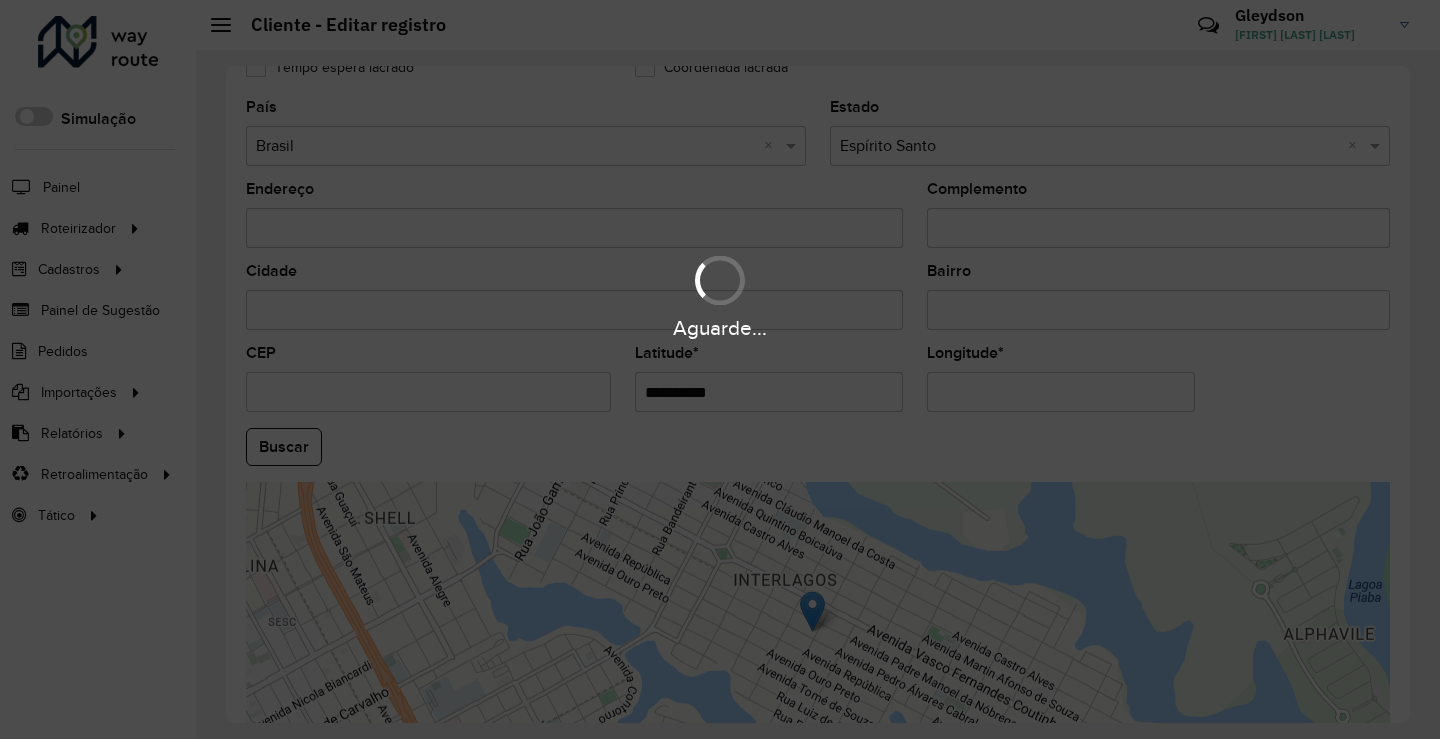 drag, startPoint x: 1030, startPoint y: 392, endPoint x: 739, endPoint y: 403, distance: 291.20782 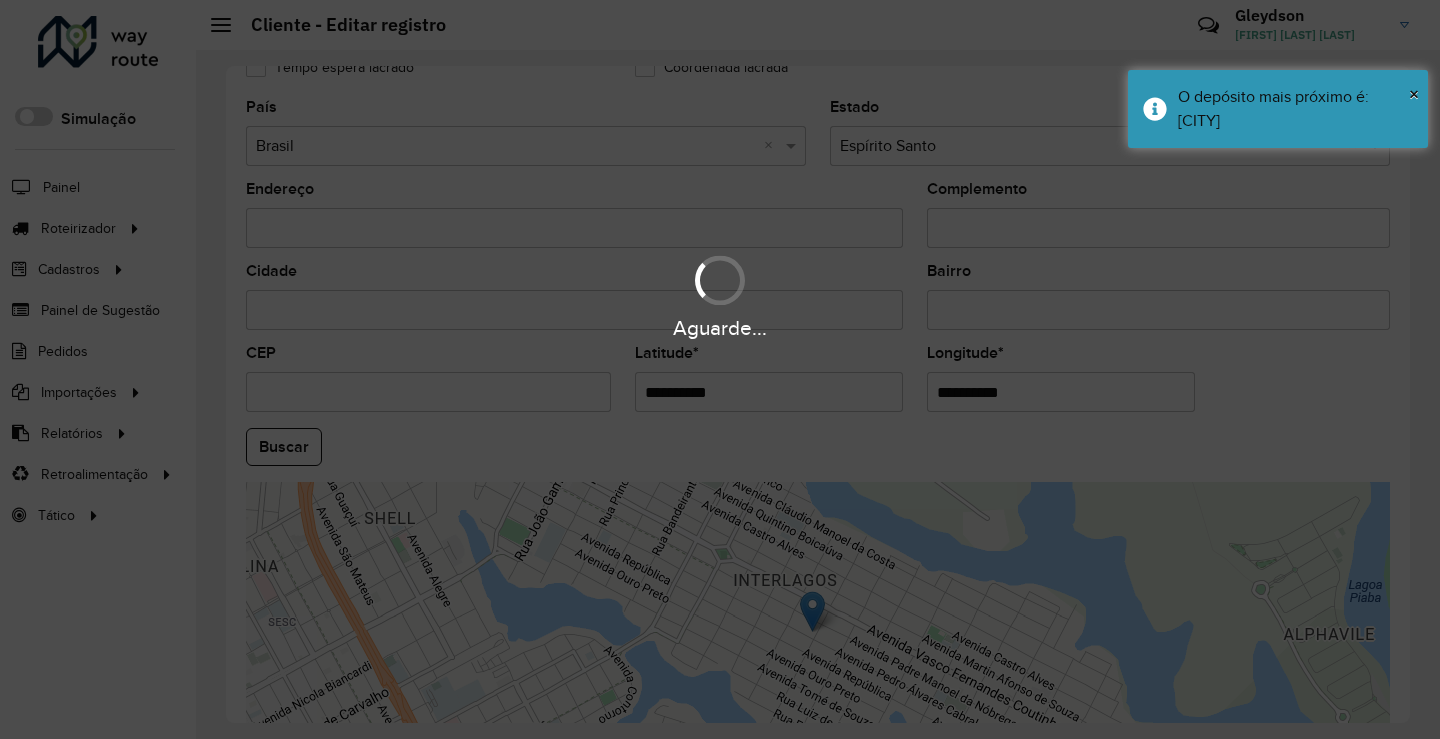 paste on "*" 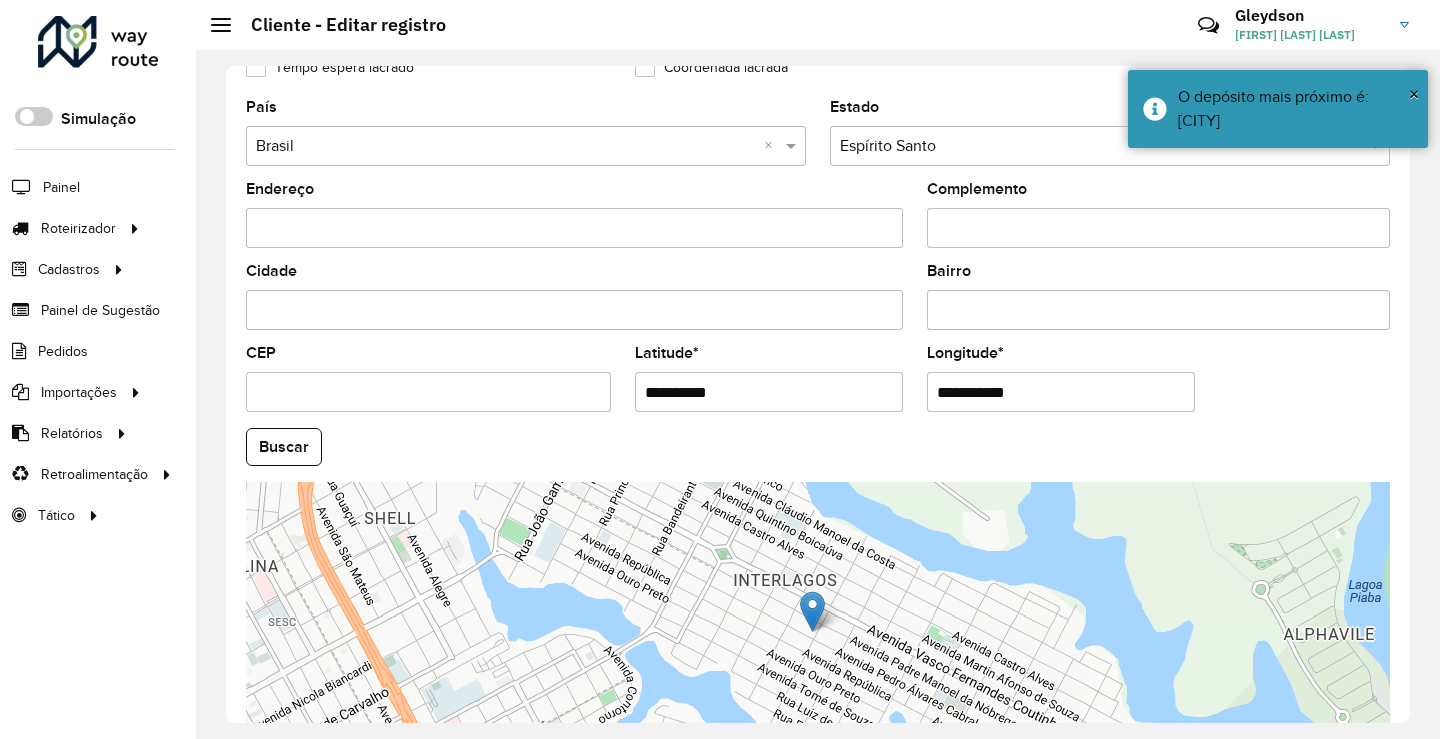 click on "**********" at bounding box center [1061, 392] 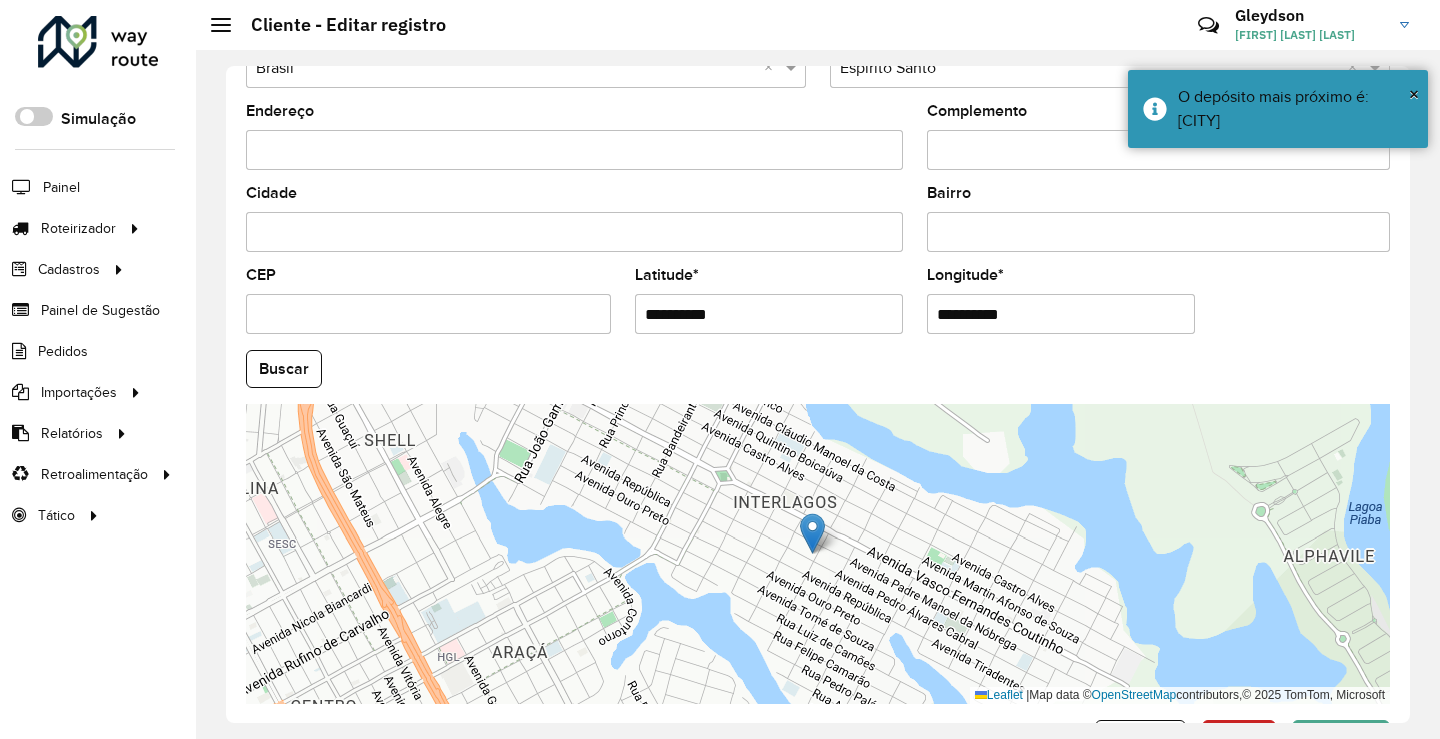 scroll, scrollTop: 749, scrollLeft: 0, axis: vertical 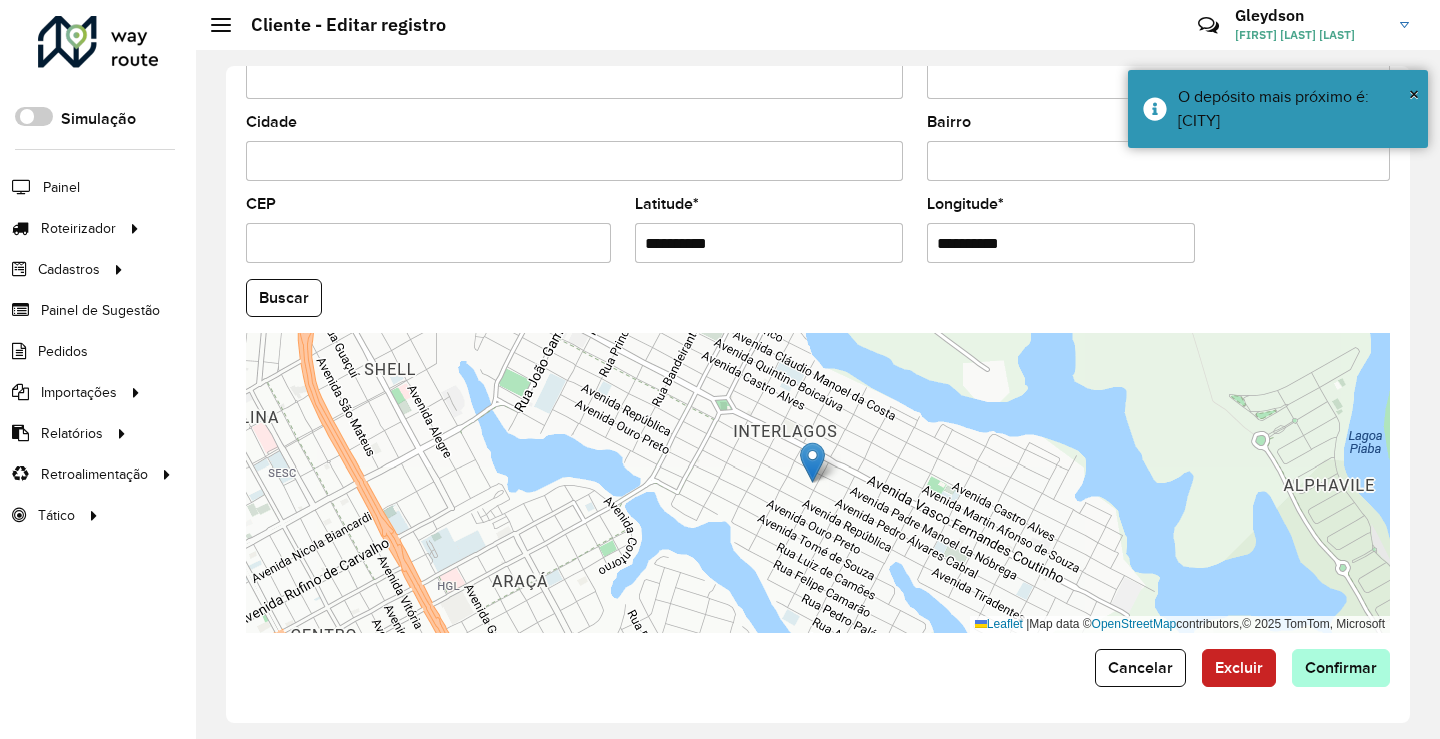 type on "**********" 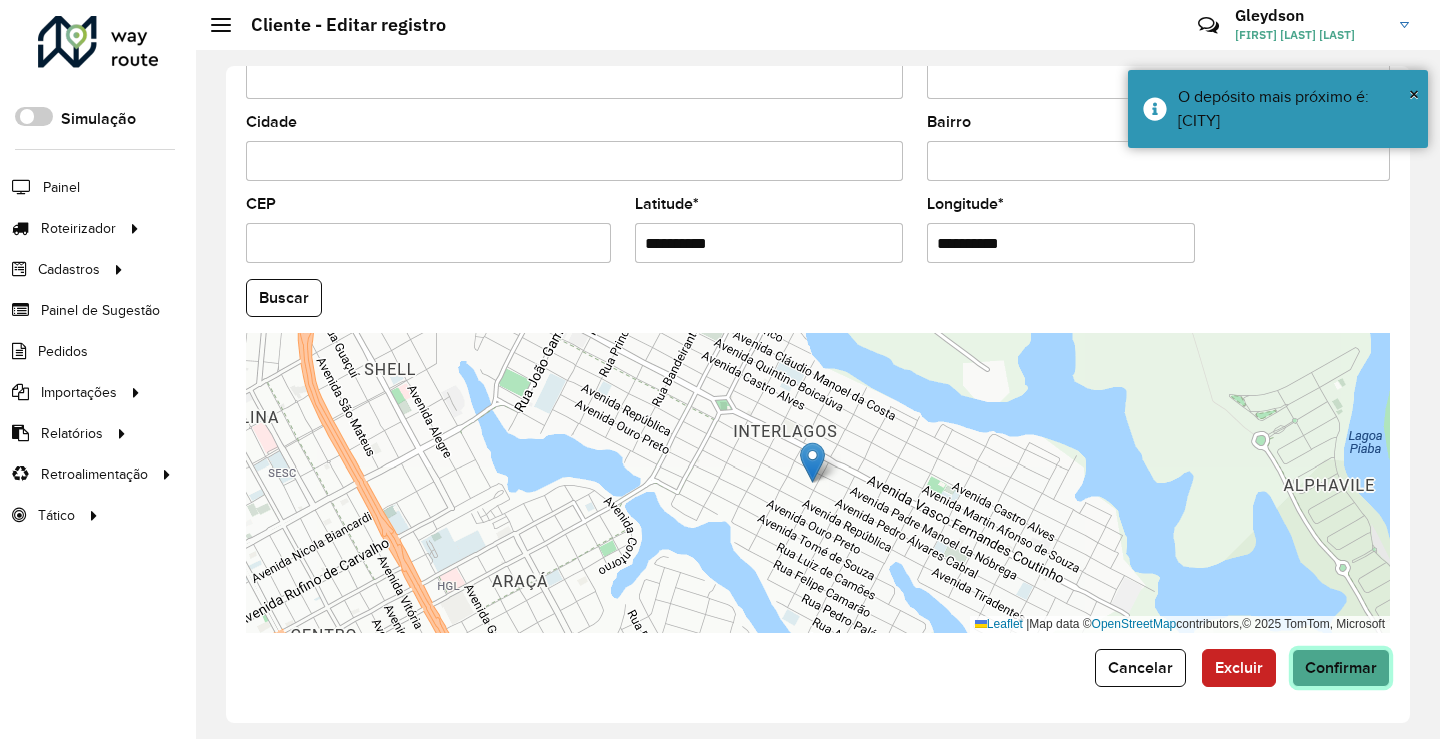 click on "Aguarde...  Pop-up bloqueado!  Seu navegador bloqueou automáticamente a abertura de uma nova janela.   Acesse as configurações e adicione o endereço do sistema a lista de permissão.   Fechar  Roteirizador AmbevTech Simulação Painel Roteirizador Entregas Vendas Cadastros Checkpoint Classificações de venda Cliente Consulta de setores Depósito Disponibilidade de veículos Fator tipo de produto Gabarito planner Grupo Rota Fator Tipo Produto Grupo de rotas exclusiva Grupo de setores Layout integração Modelo Parada Pedágio Perfil de Vendedor Ponto de apoio FAD Produto Restrição de Atendimento Planner Rodízio de placa Rota exclusiva FAD Rótulo Setor Setor Planner Tipo de cliente Tipo de veículo Tipo de veículo RN Transportadora Vendedor Veículo Painel de Sugestão Pedidos Importações Classificação e volume de venda Clientes Fator tipo produto Gabarito planner Grade de atendimento Janela de atendimento Localização Pedidos Restrição de Atendimento Planner Tempo de espera Vendedor Veículos" at bounding box center (720, 369) 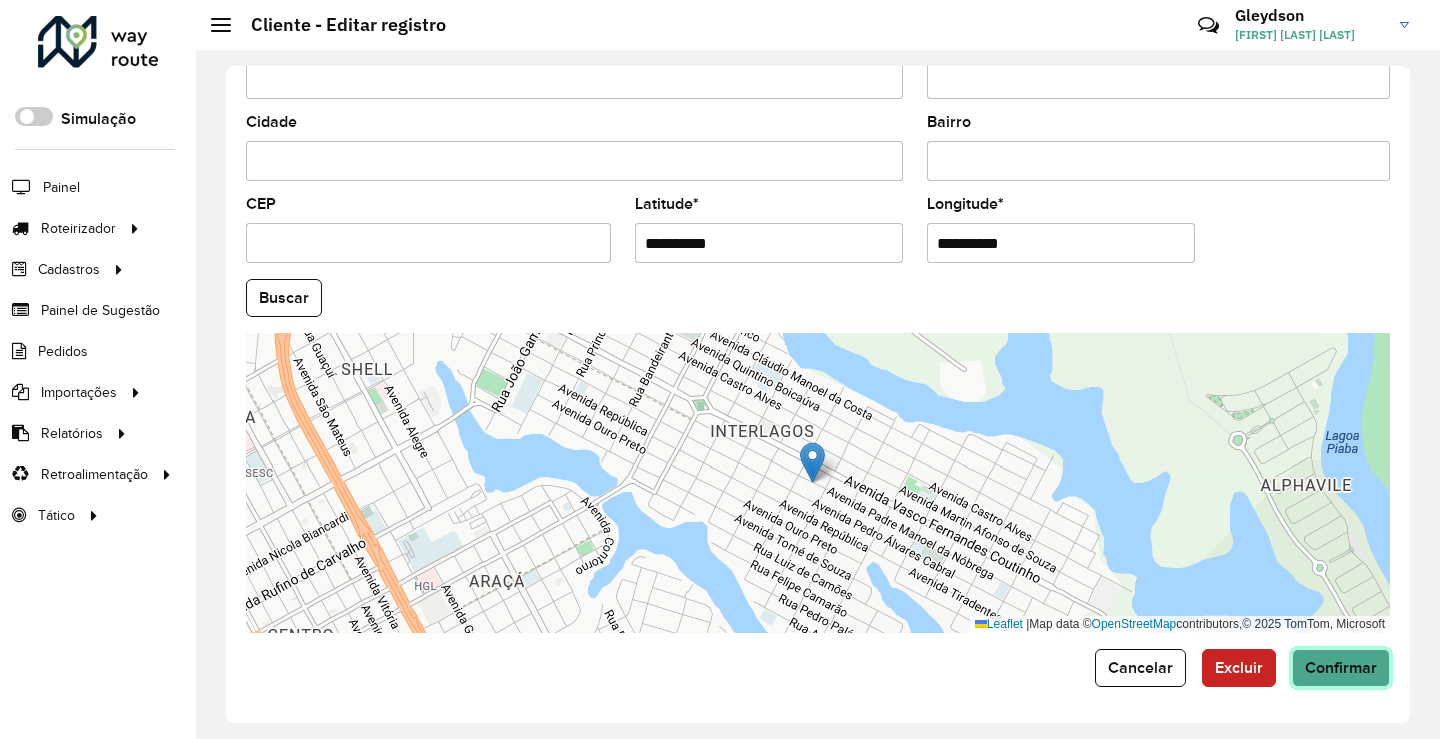 click on "Confirmar" 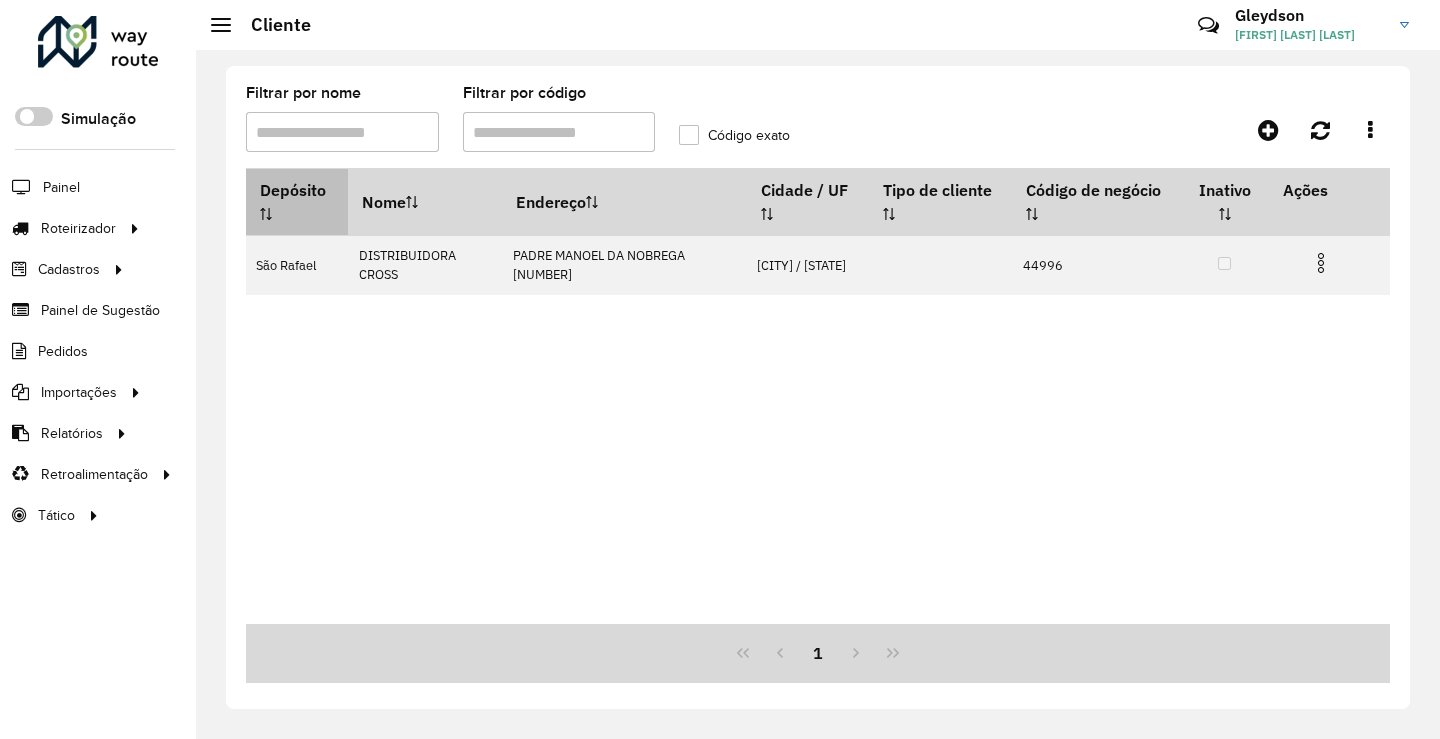 drag, startPoint x: 438, startPoint y: 154, endPoint x: 333, endPoint y: 171, distance: 106.36729 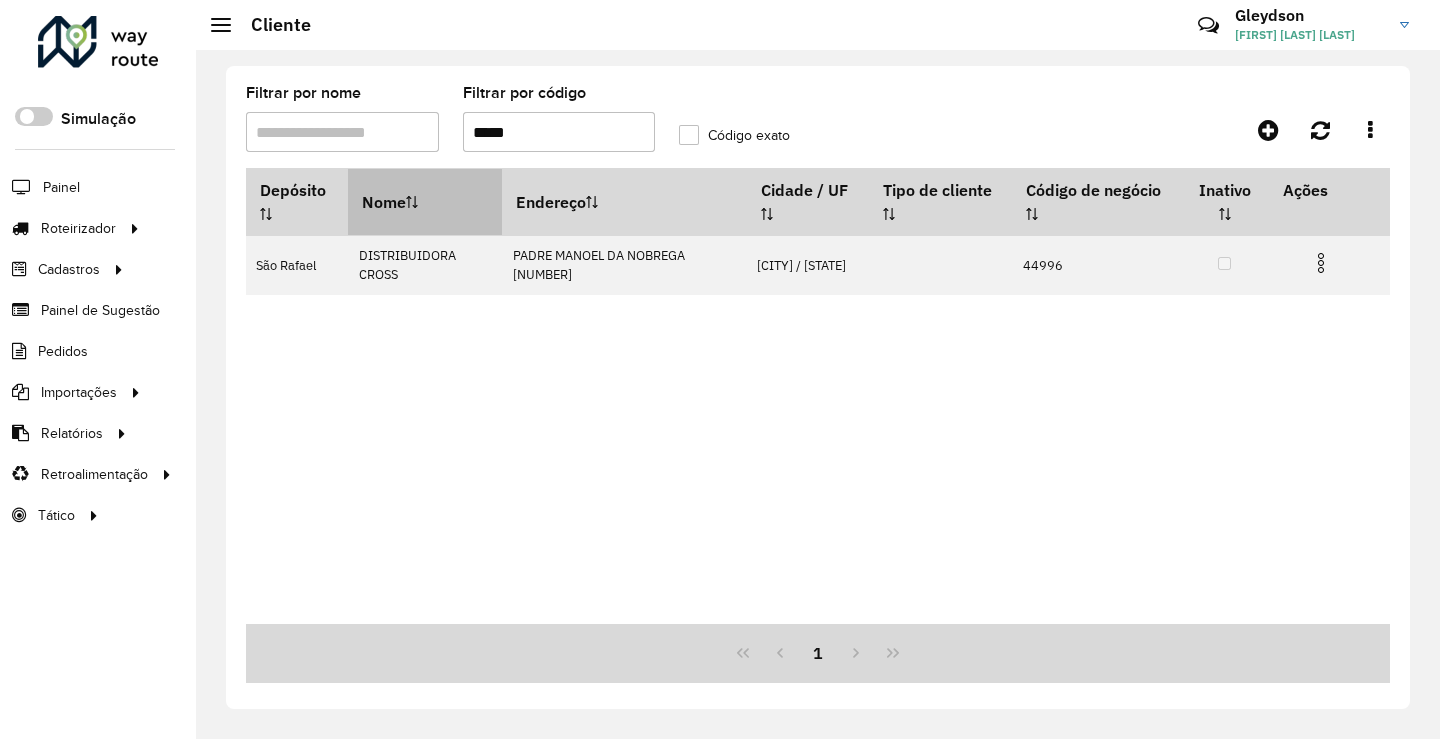 paste 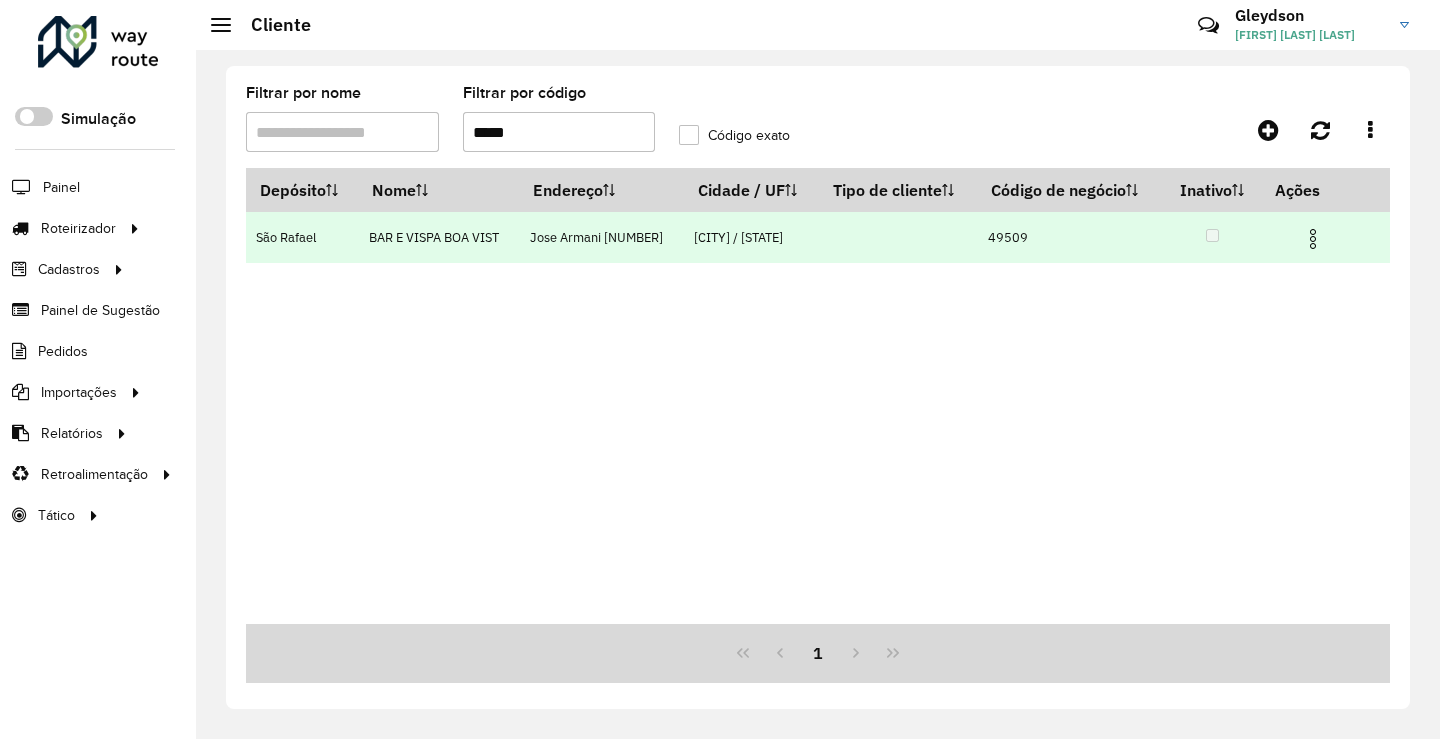 type on "*****" 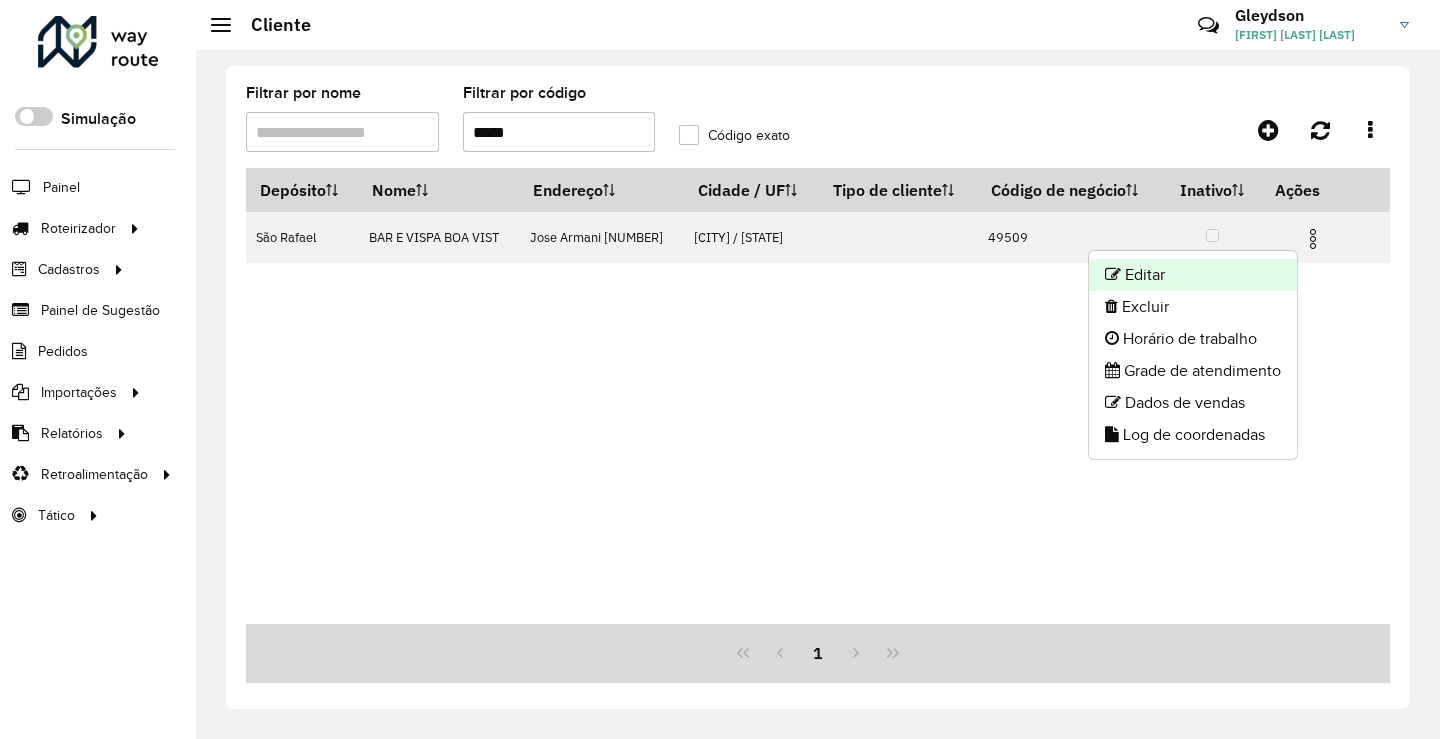 click on "Editar" 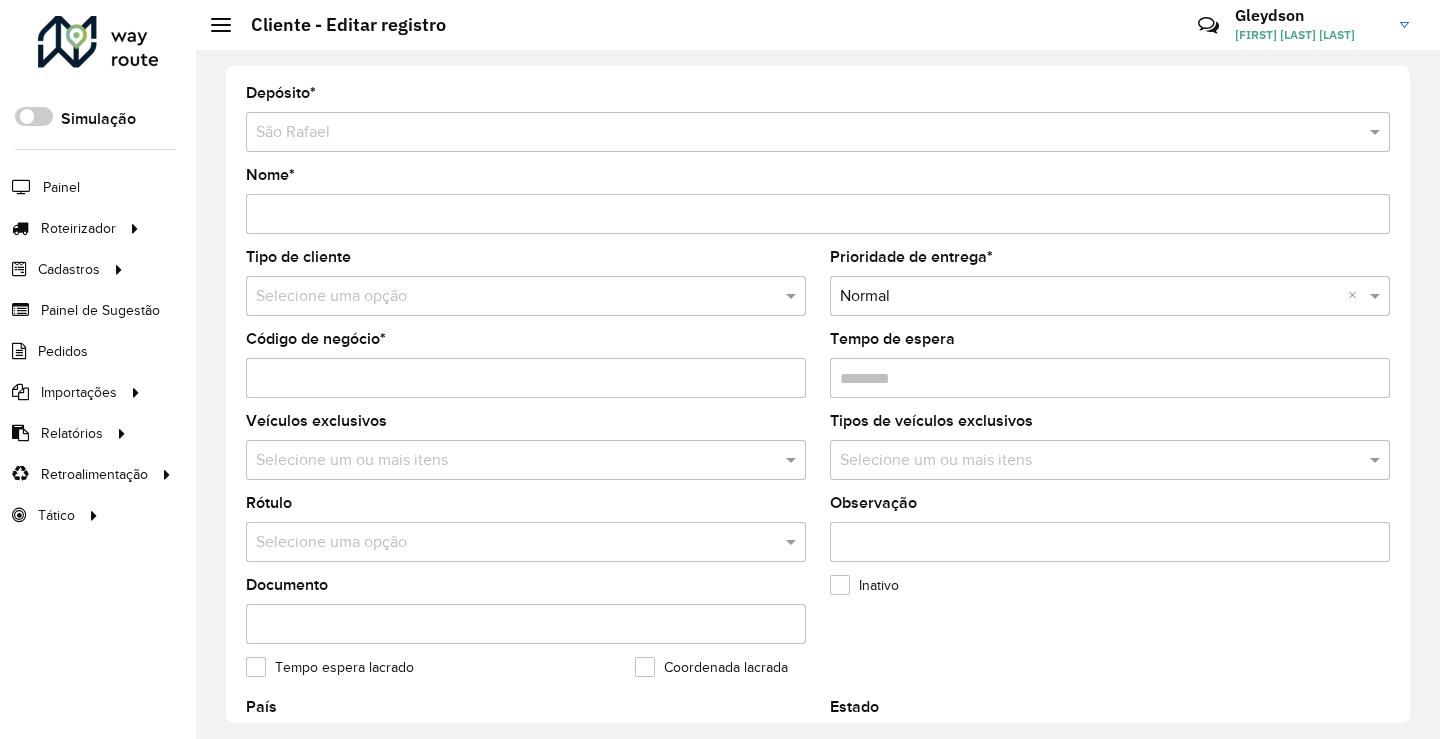 scroll, scrollTop: 700, scrollLeft: 0, axis: vertical 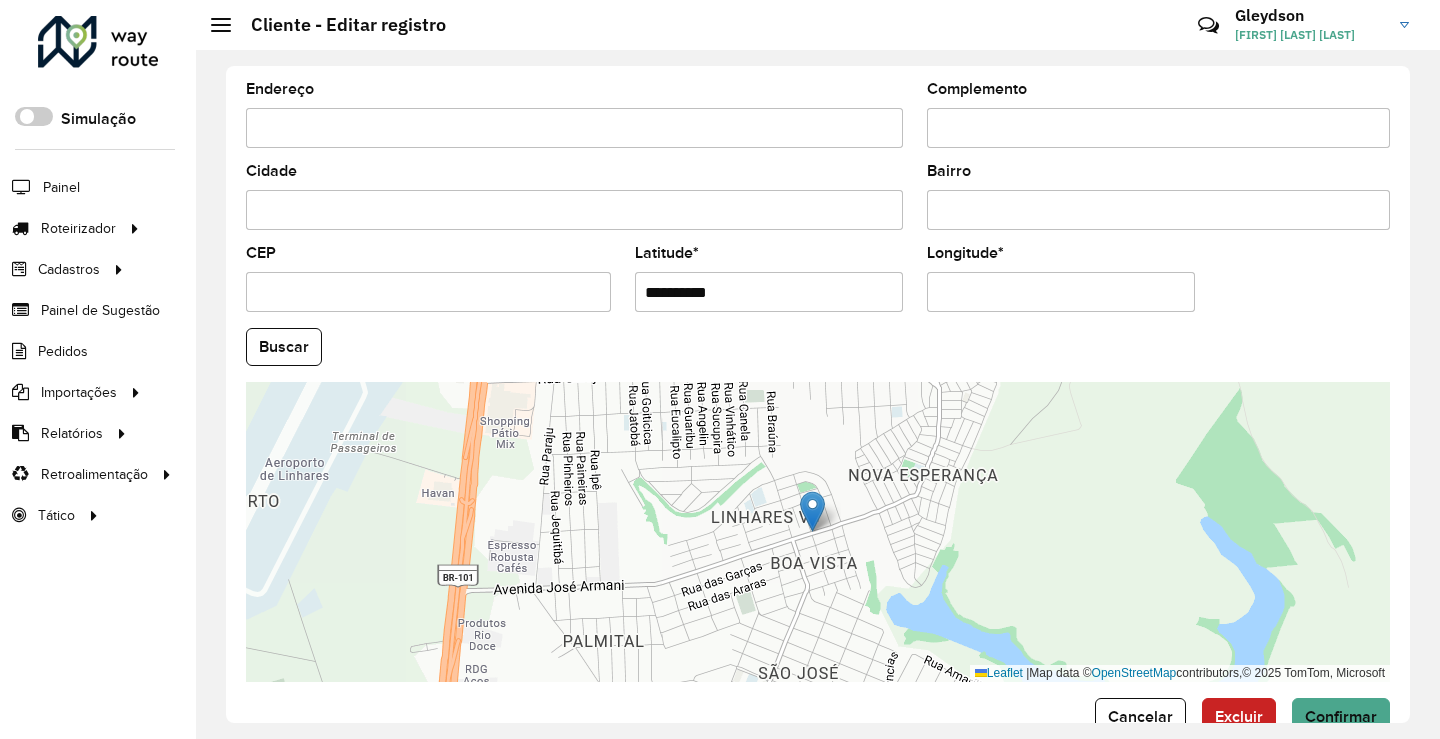 drag, startPoint x: 732, startPoint y: 297, endPoint x: 472, endPoint y: 324, distance: 261.39816 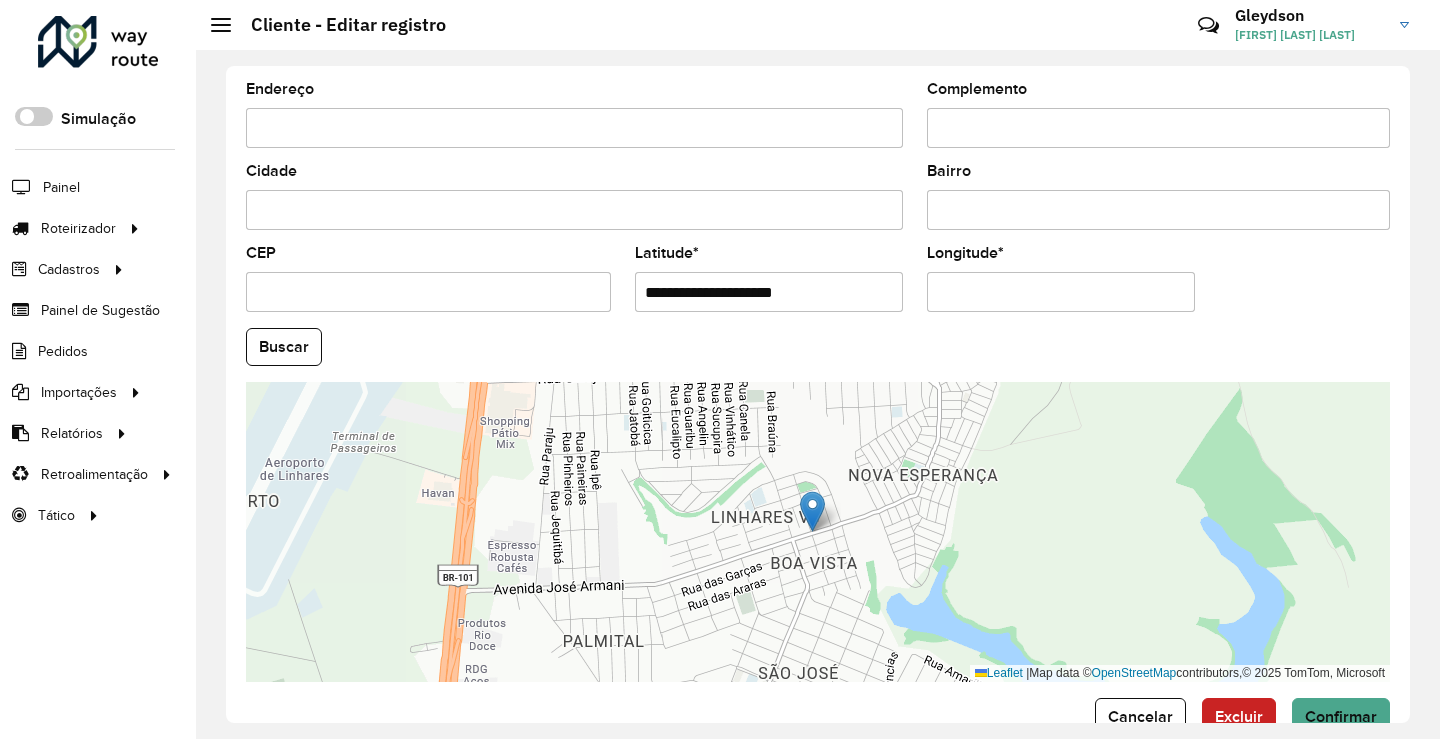 drag, startPoint x: 716, startPoint y: 292, endPoint x: 879, endPoint y: 298, distance: 163.1104 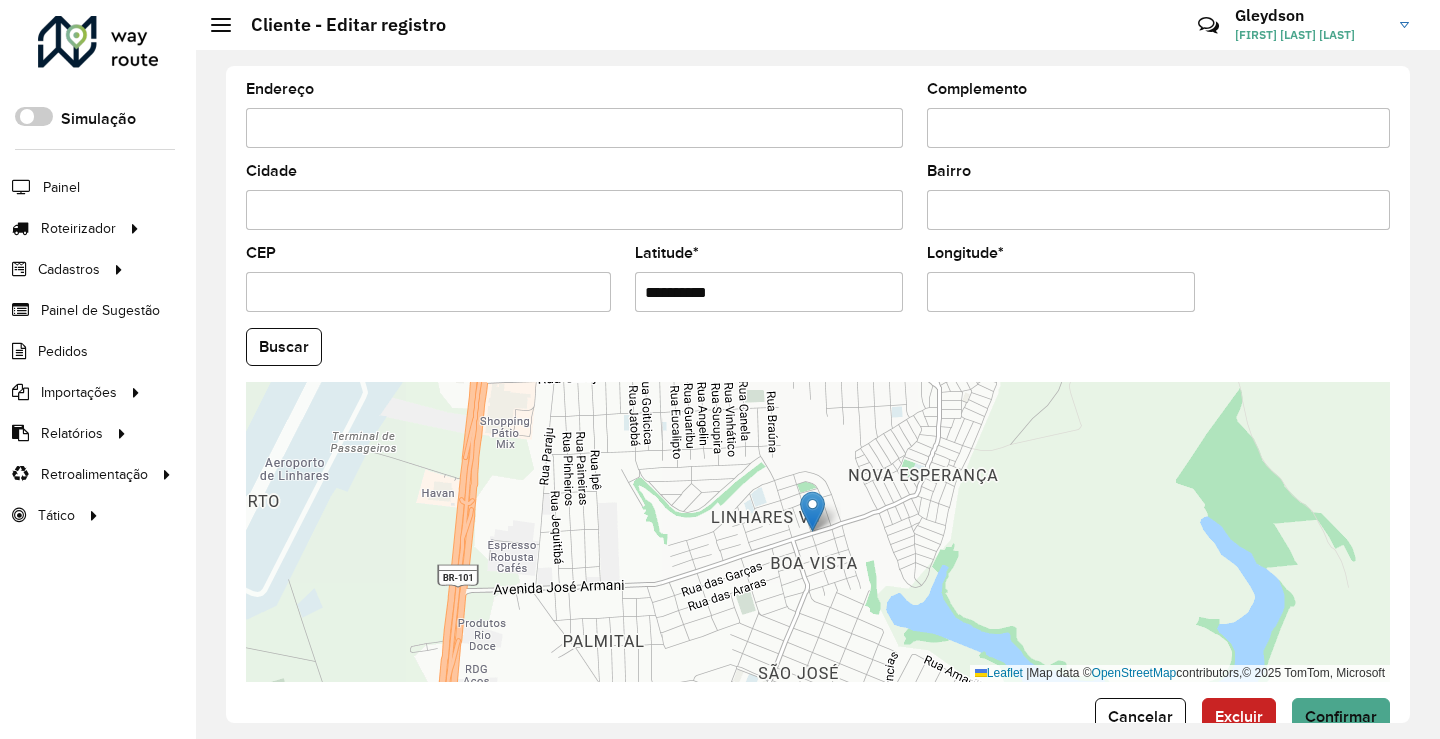 type on "**********" 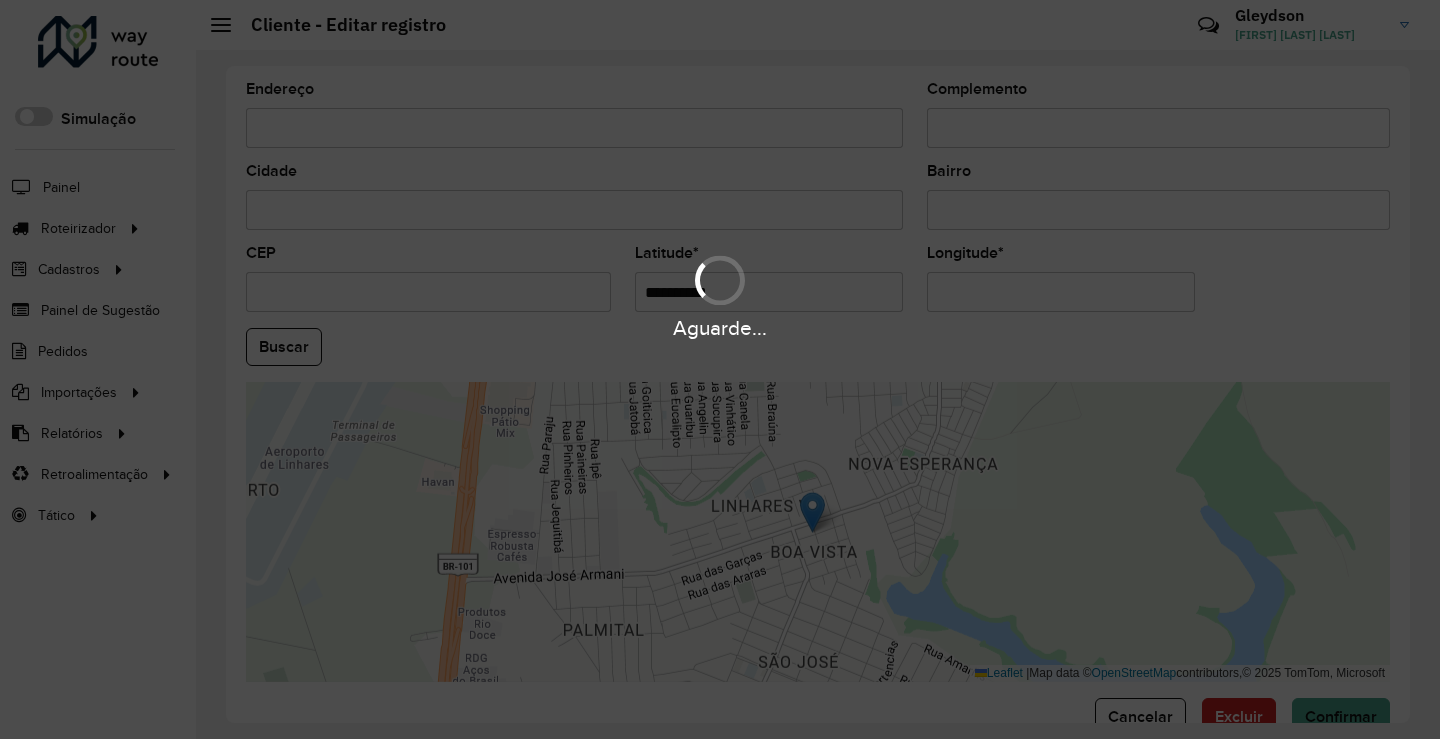 drag, startPoint x: 894, startPoint y: 298, endPoint x: 757, endPoint y: 312, distance: 137.71347 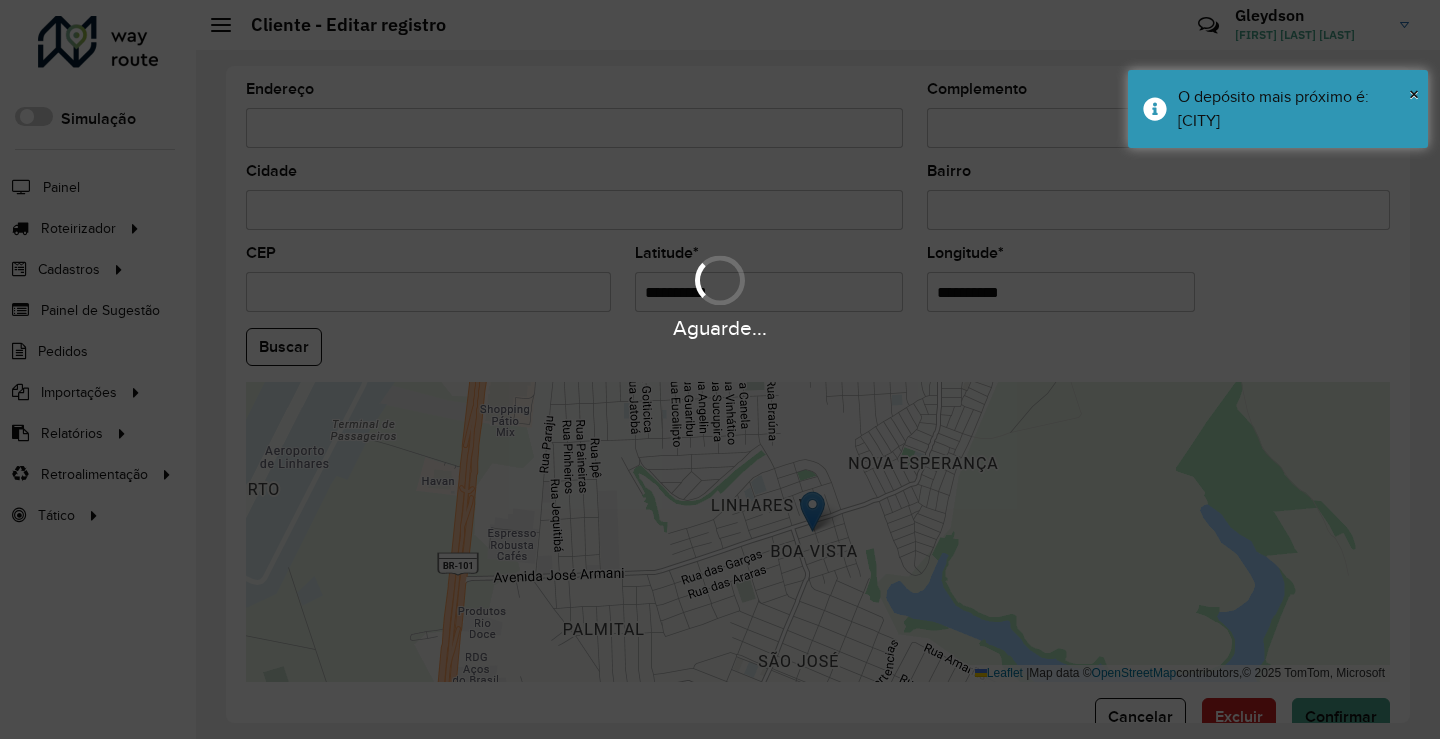 paste on "*" 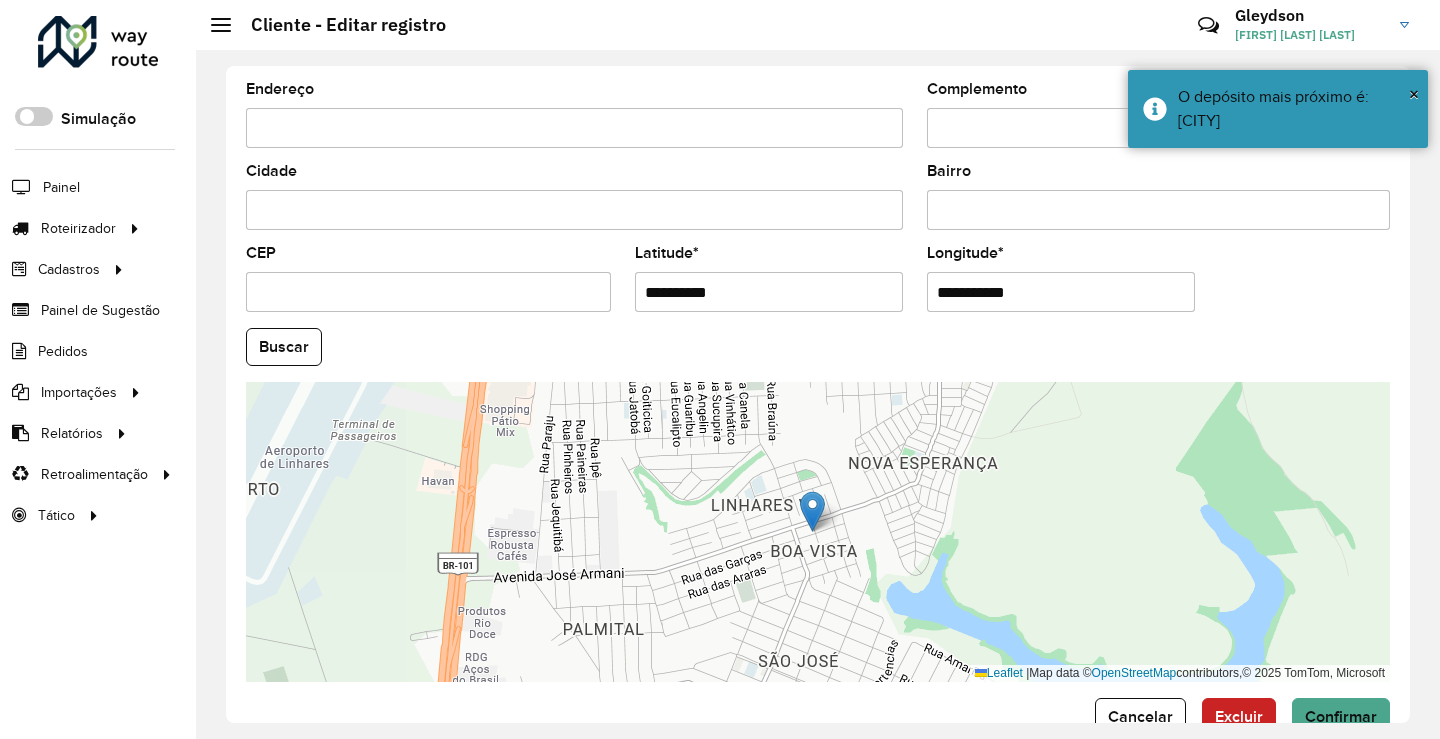 drag, startPoint x: 937, startPoint y: 293, endPoint x: 946, endPoint y: 299, distance: 10.816654 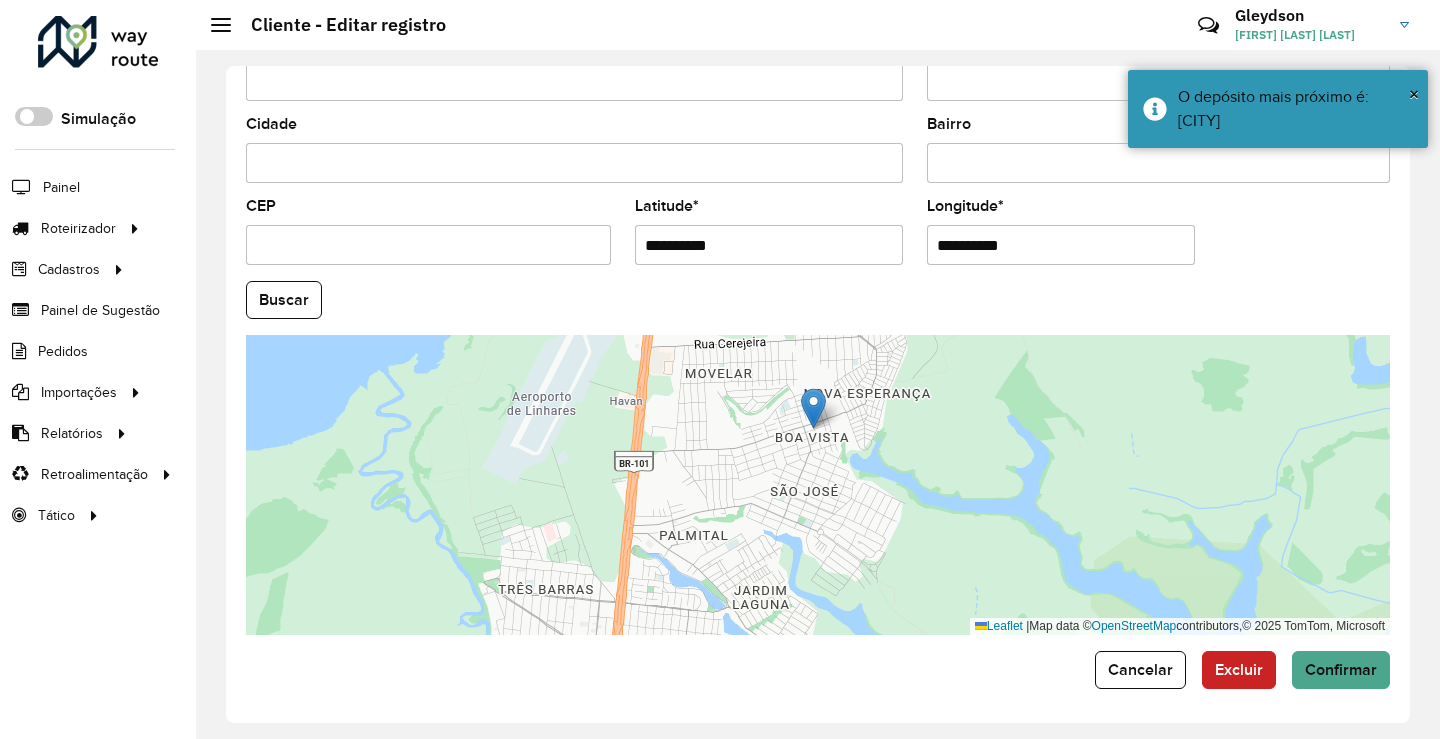 scroll, scrollTop: 749, scrollLeft: 0, axis: vertical 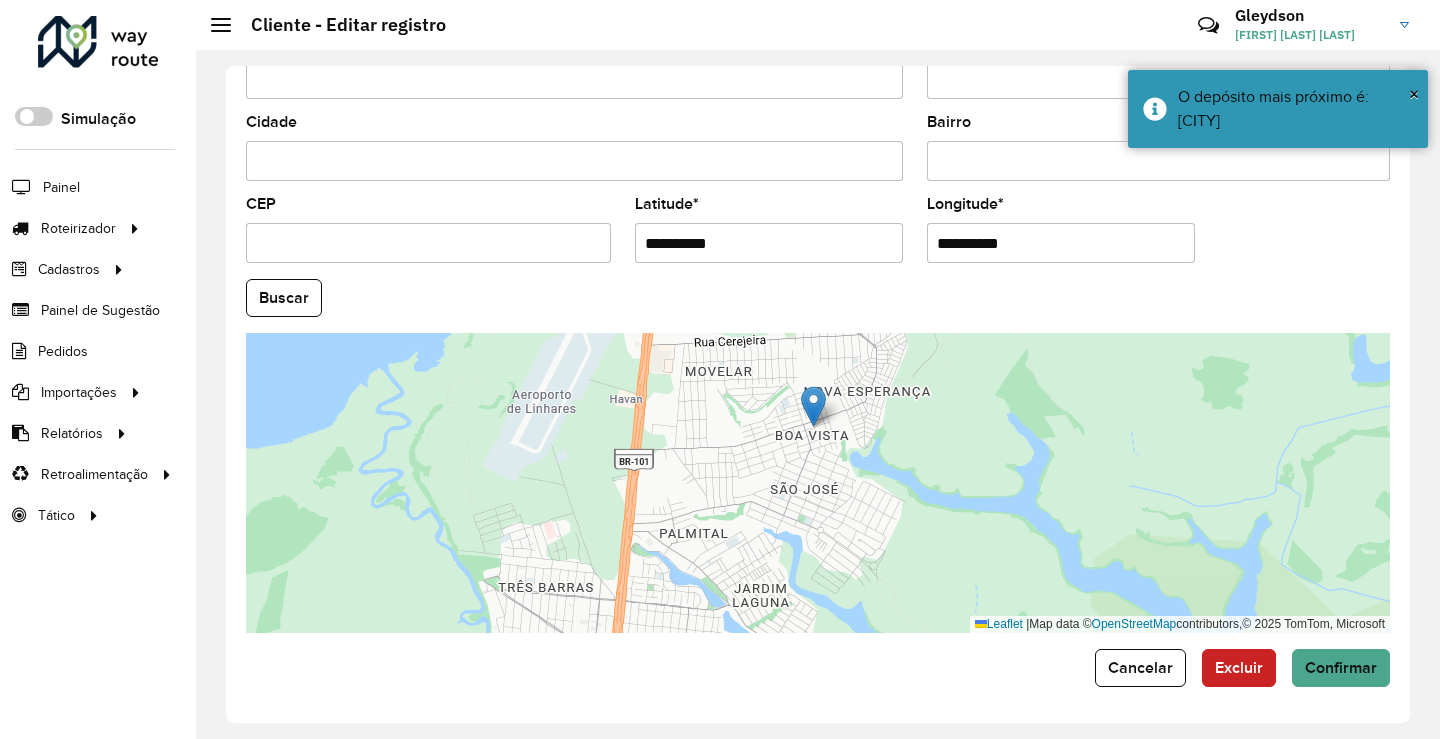 type on "**********" 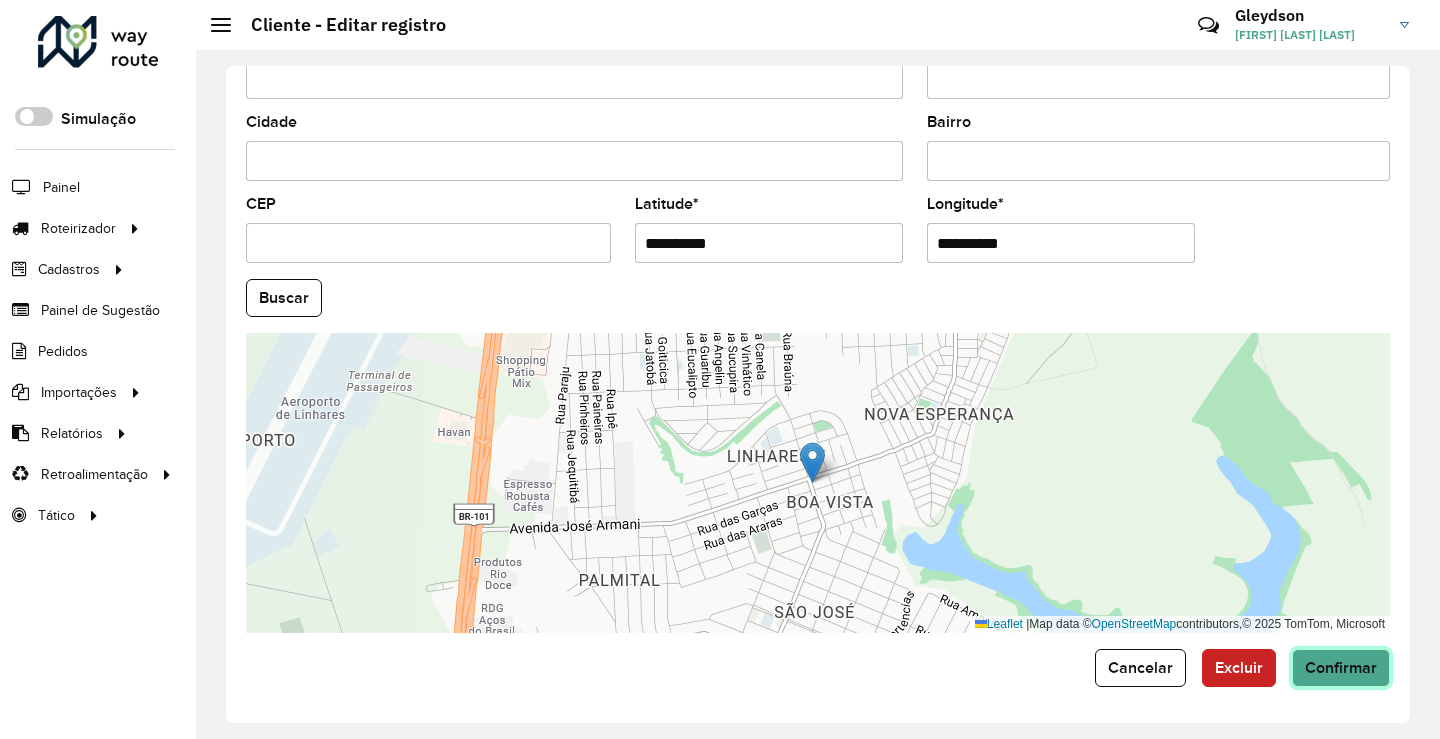 click on "Confirmar" 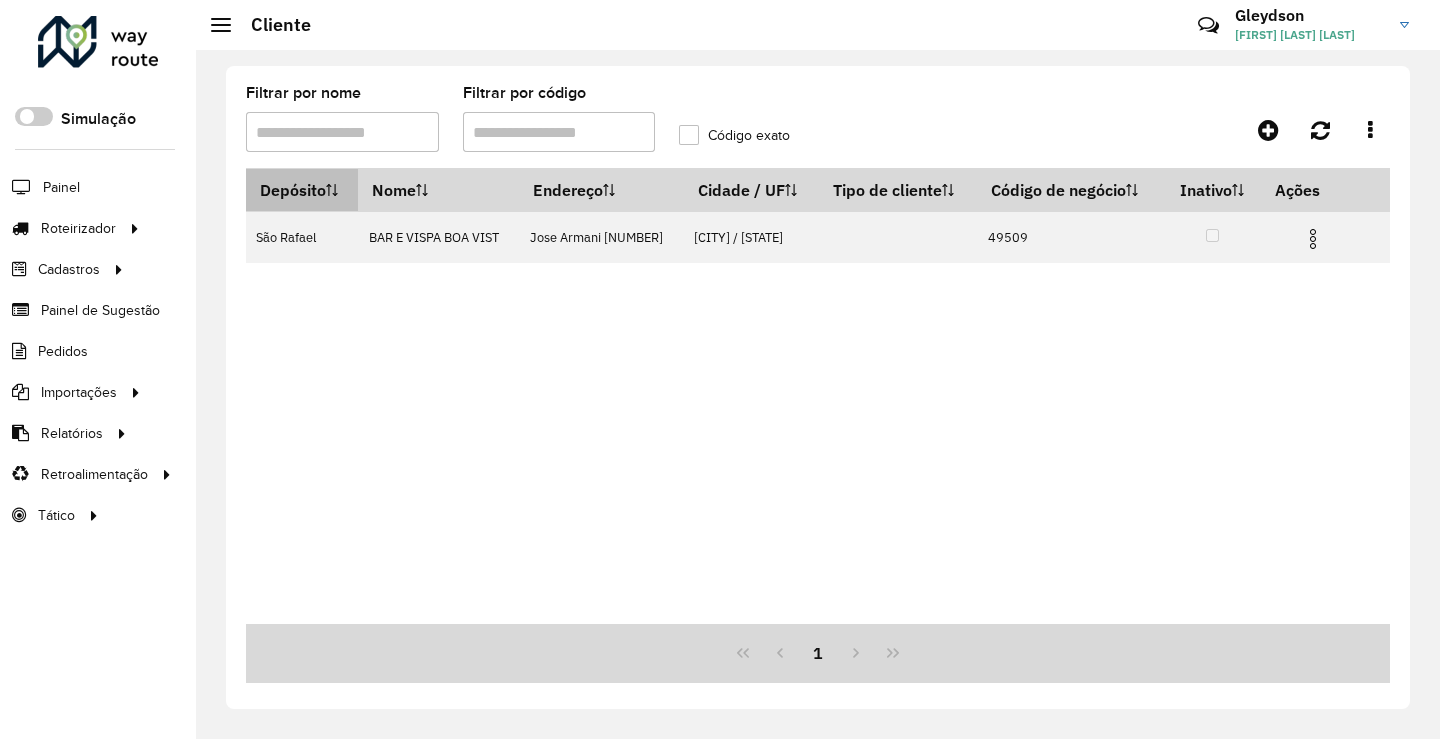drag, startPoint x: 601, startPoint y: 136, endPoint x: 329, endPoint y: 170, distance: 274.11676 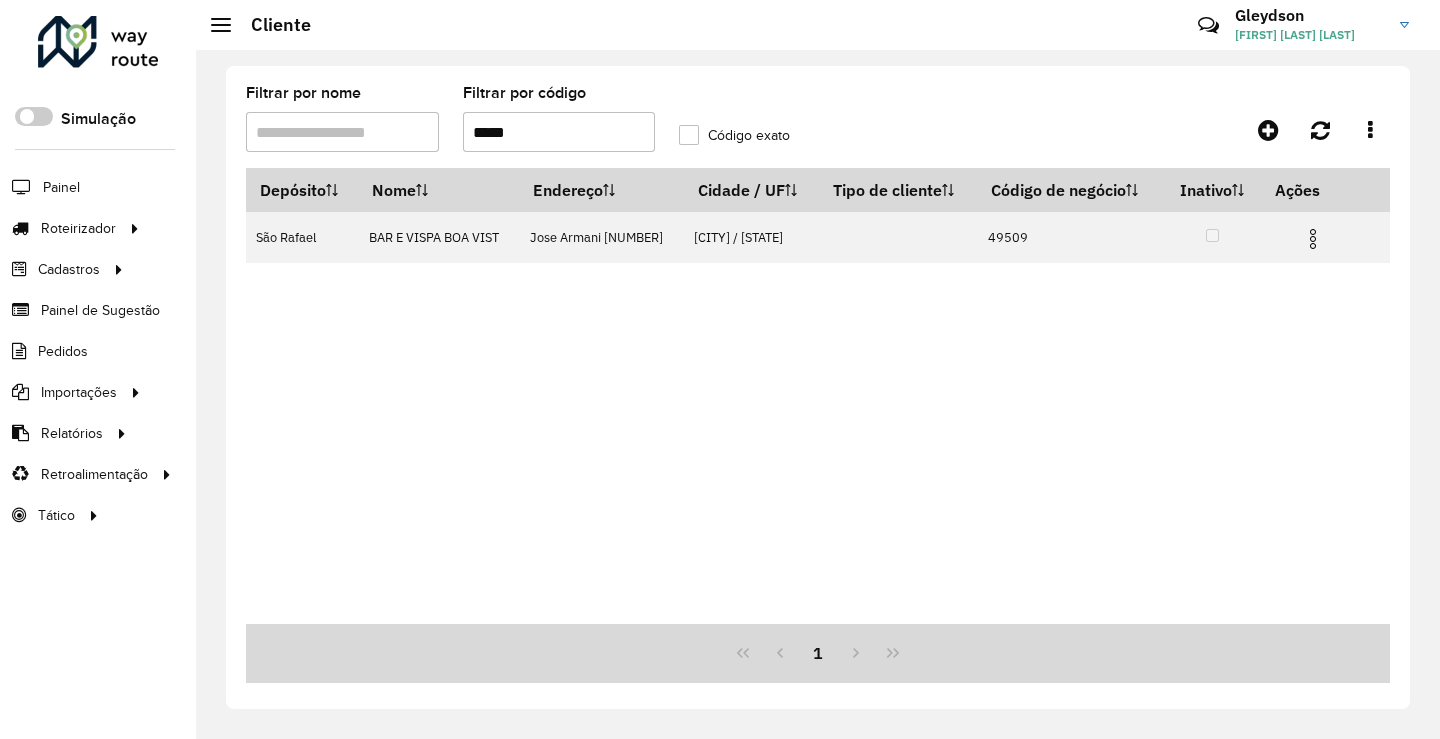 paste 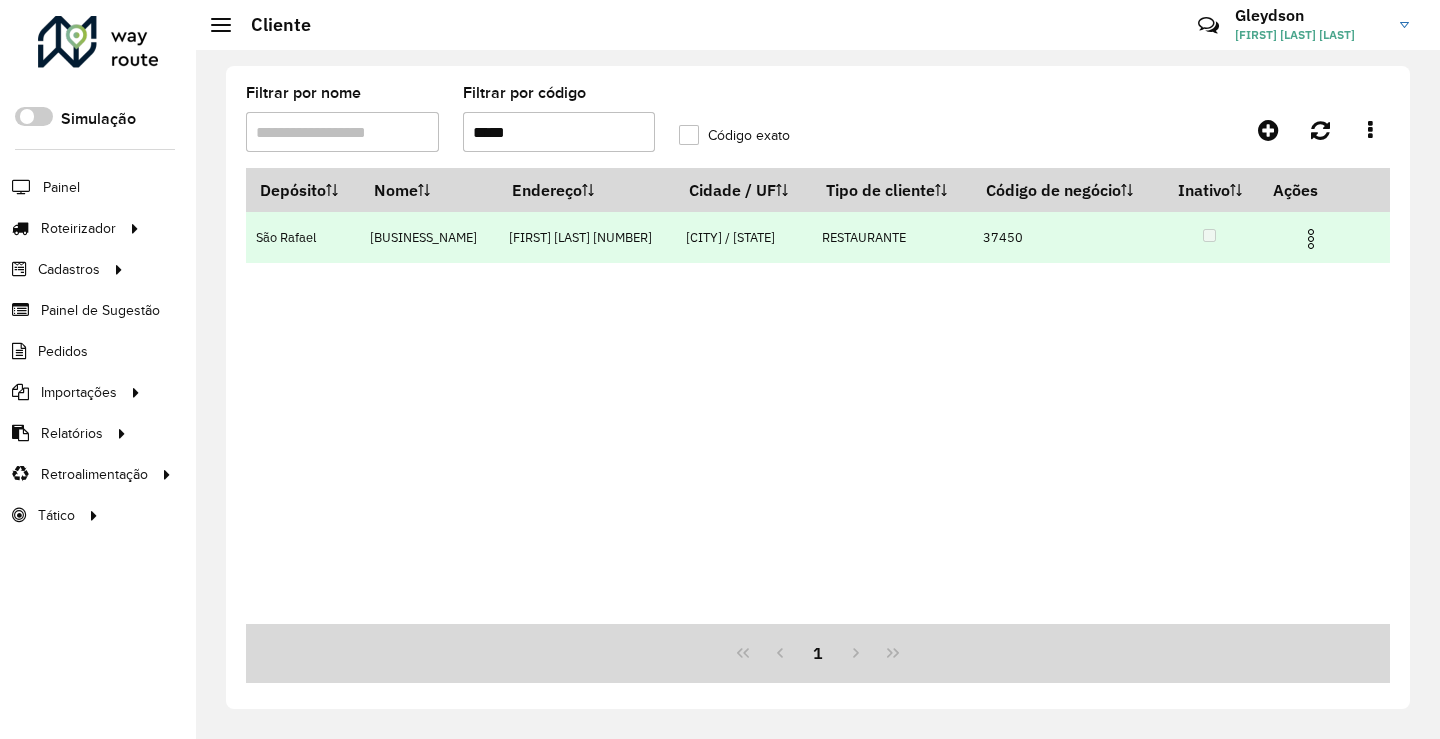type on "*****" 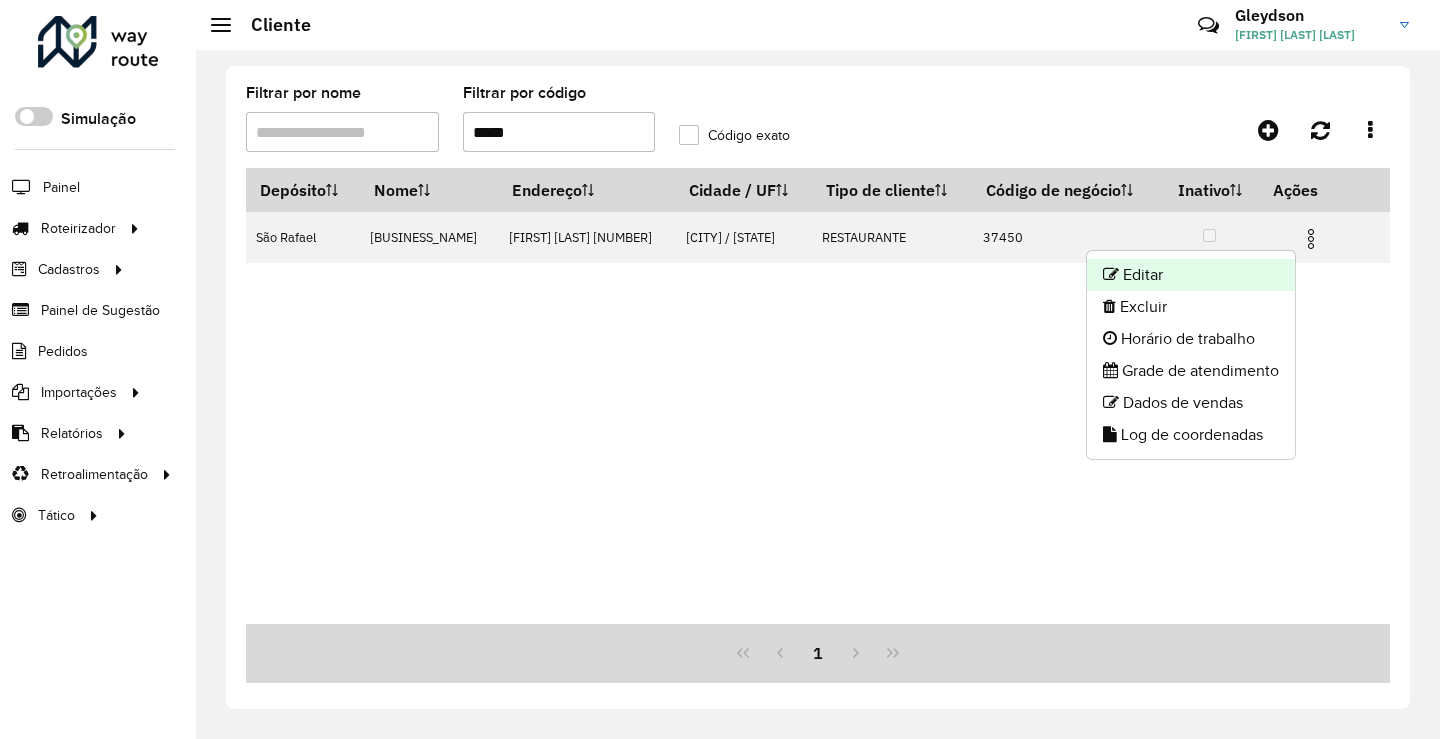 click on "Editar" 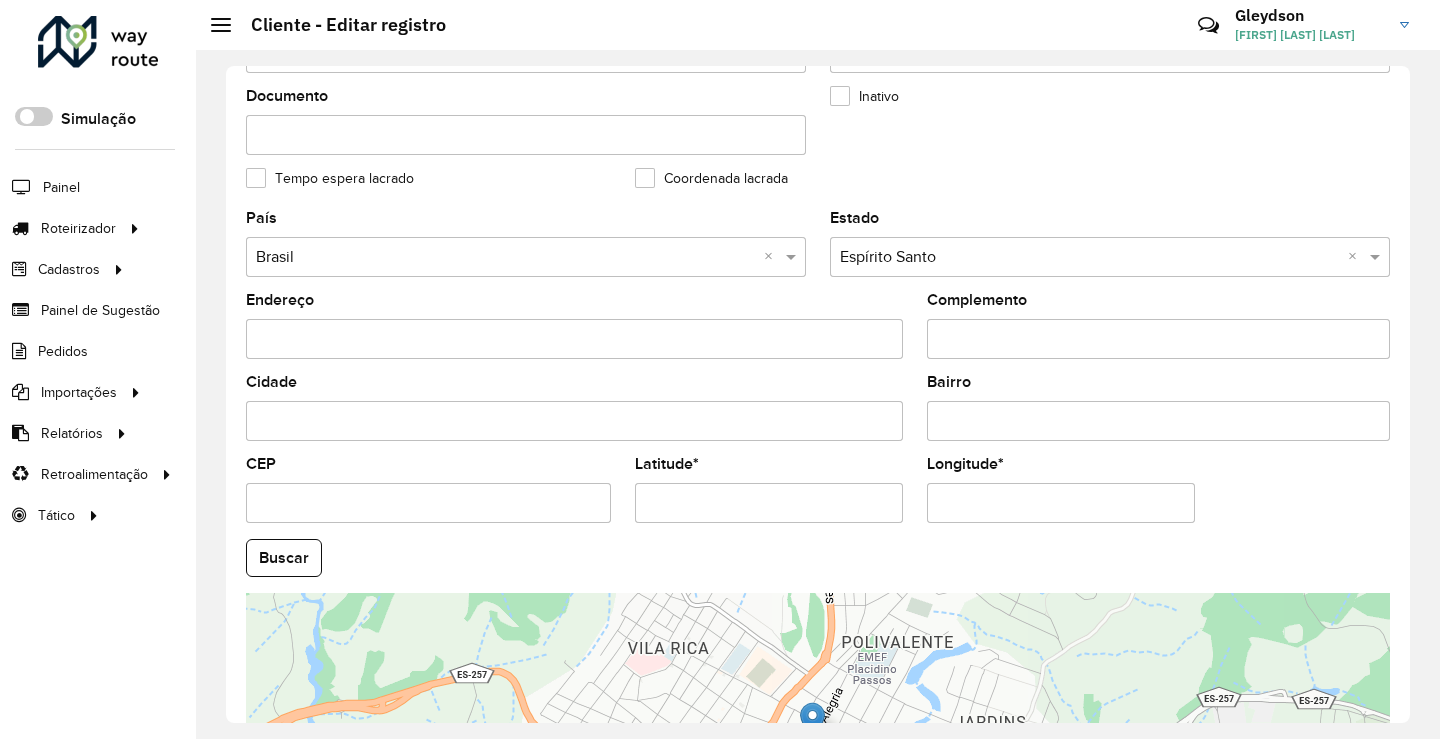 scroll, scrollTop: 500, scrollLeft: 0, axis: vertical 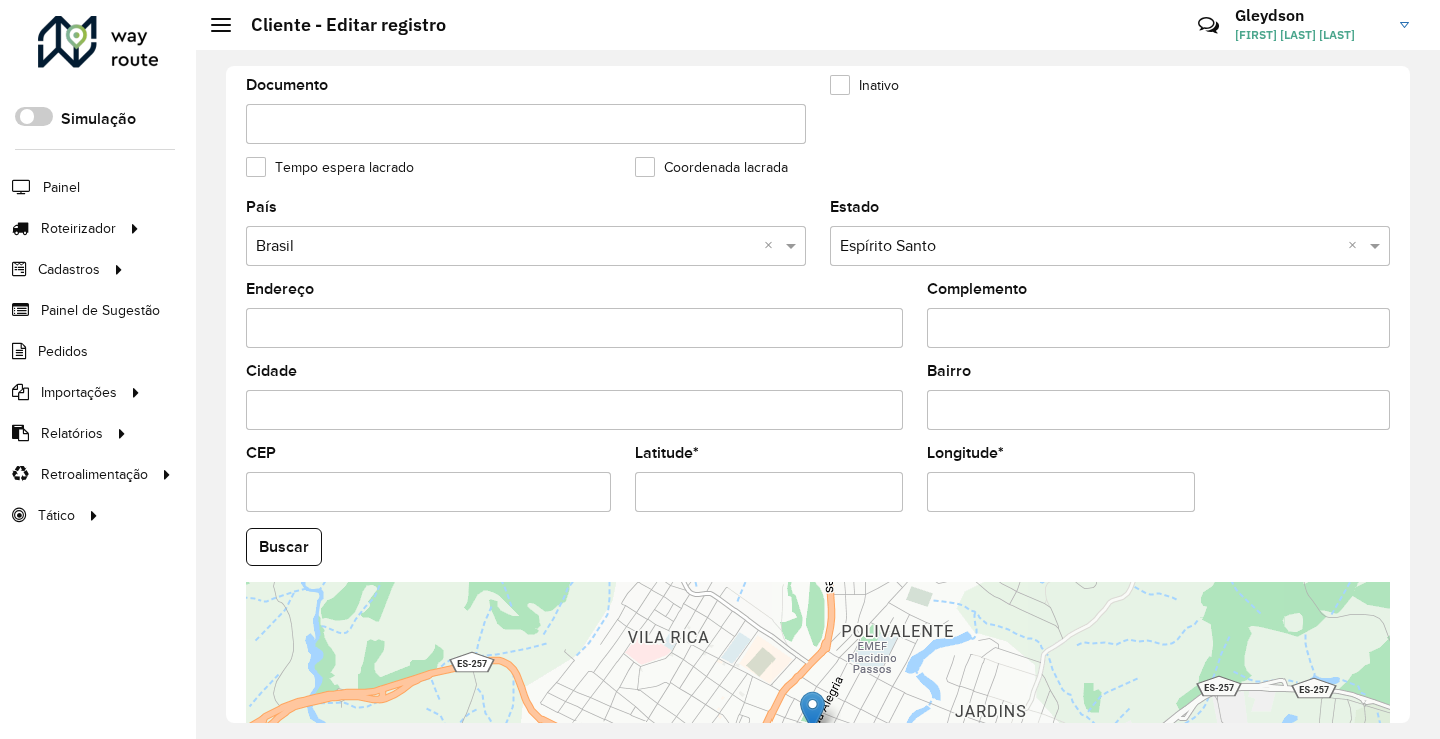 drag, startPoint x: 746, startPoint y: 491, endPoint x: 471, endPoint y: 490, distance: 275.00183 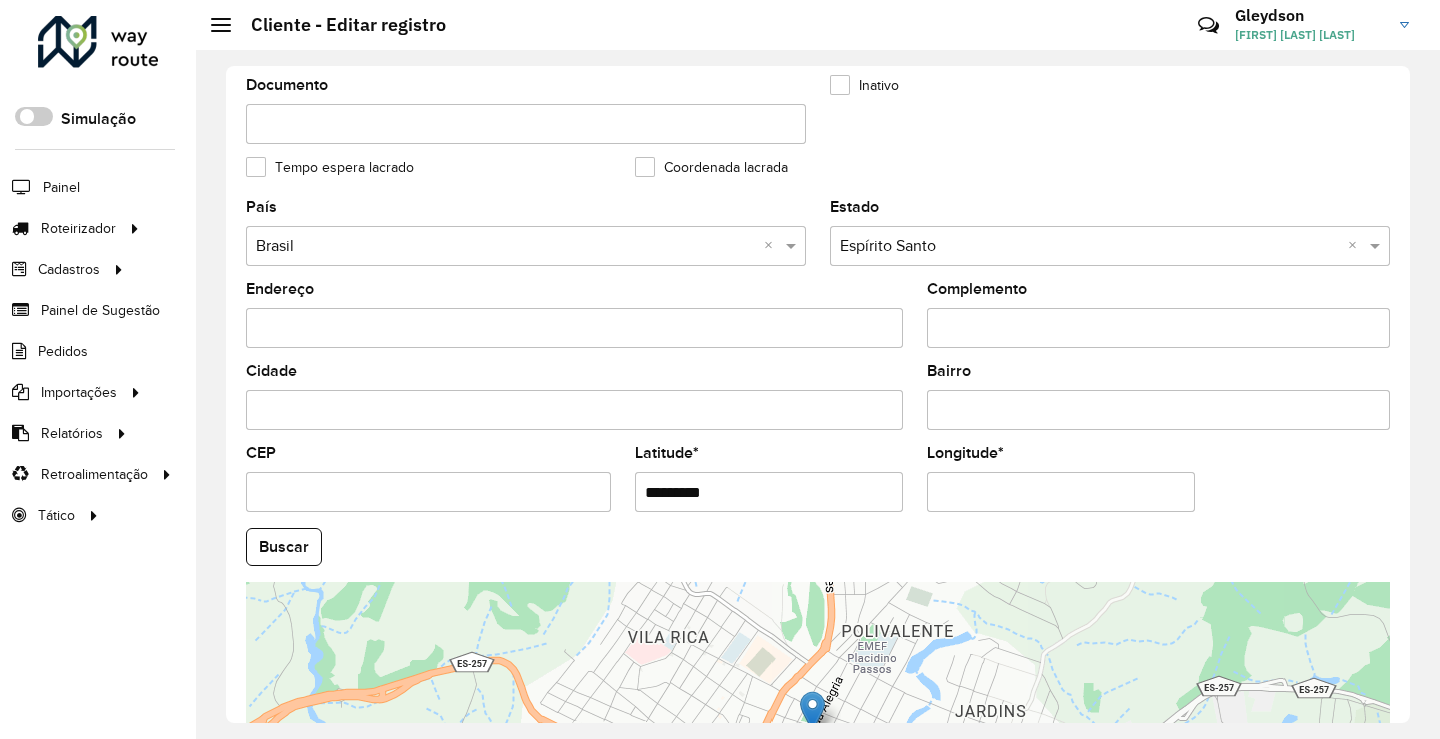 paste on "**********" 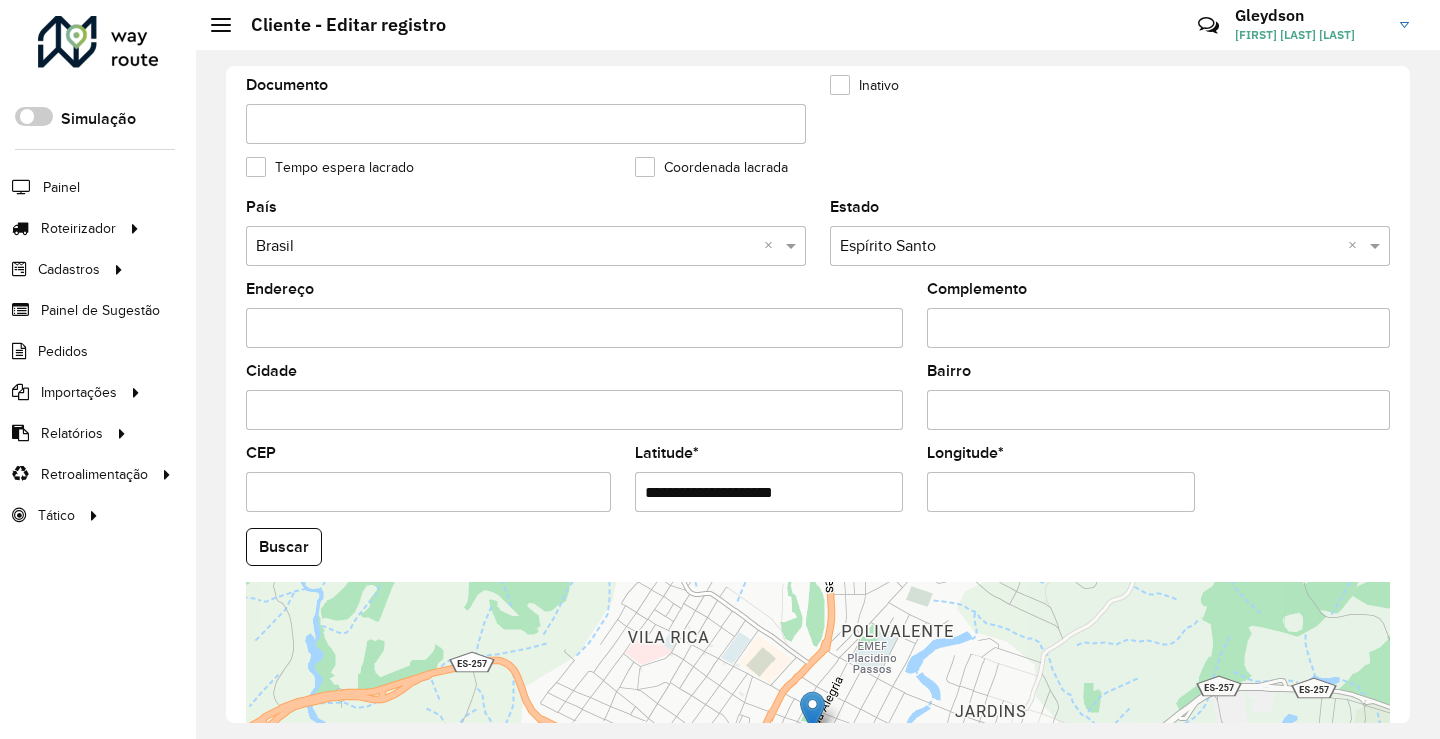 drag, startPoint x: 718, startPoint y: 492, endPoint x: 851, endPoint y: 495, distance: 133.03383 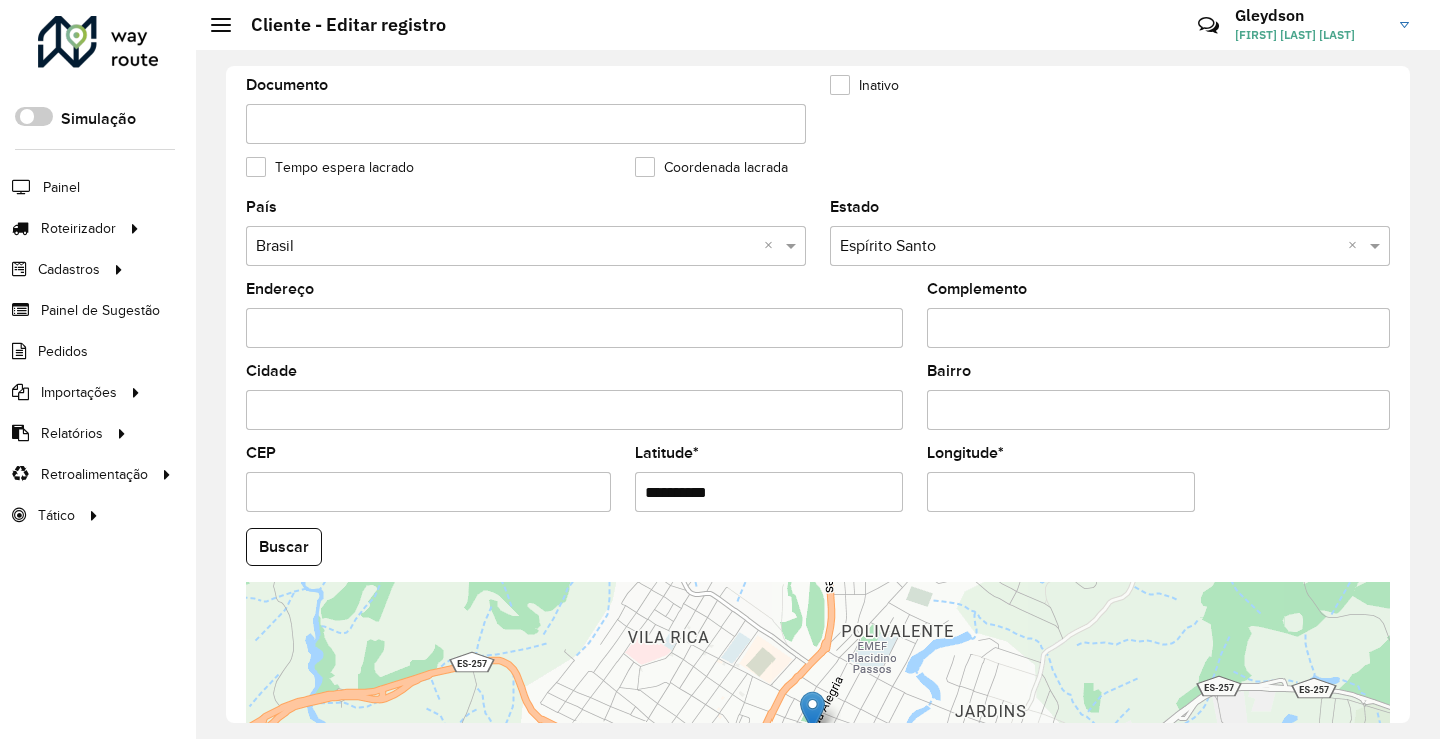 type on "**********" 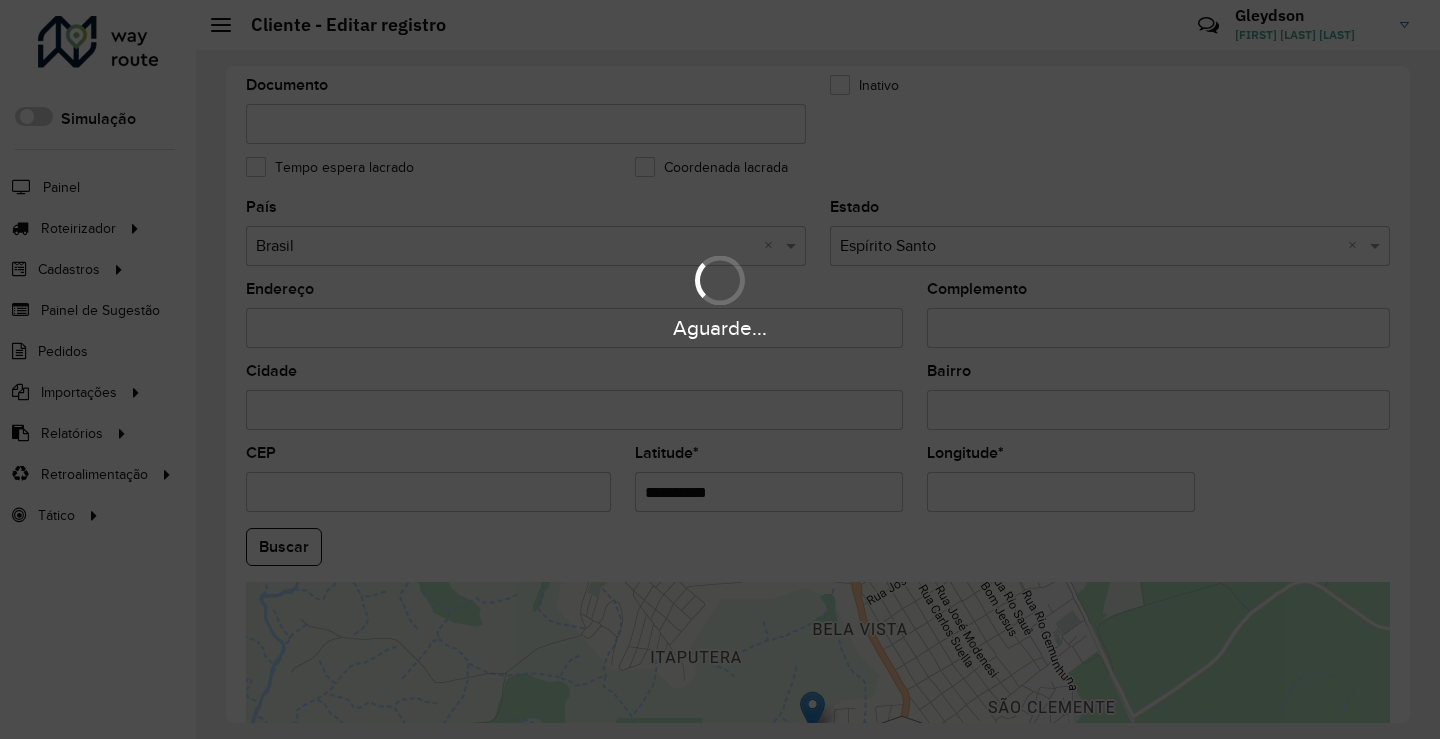 drag, startPoint x: 725, startPoint y: 496, endPoint x: 588, endPoint y: 493, distance: 137.03284 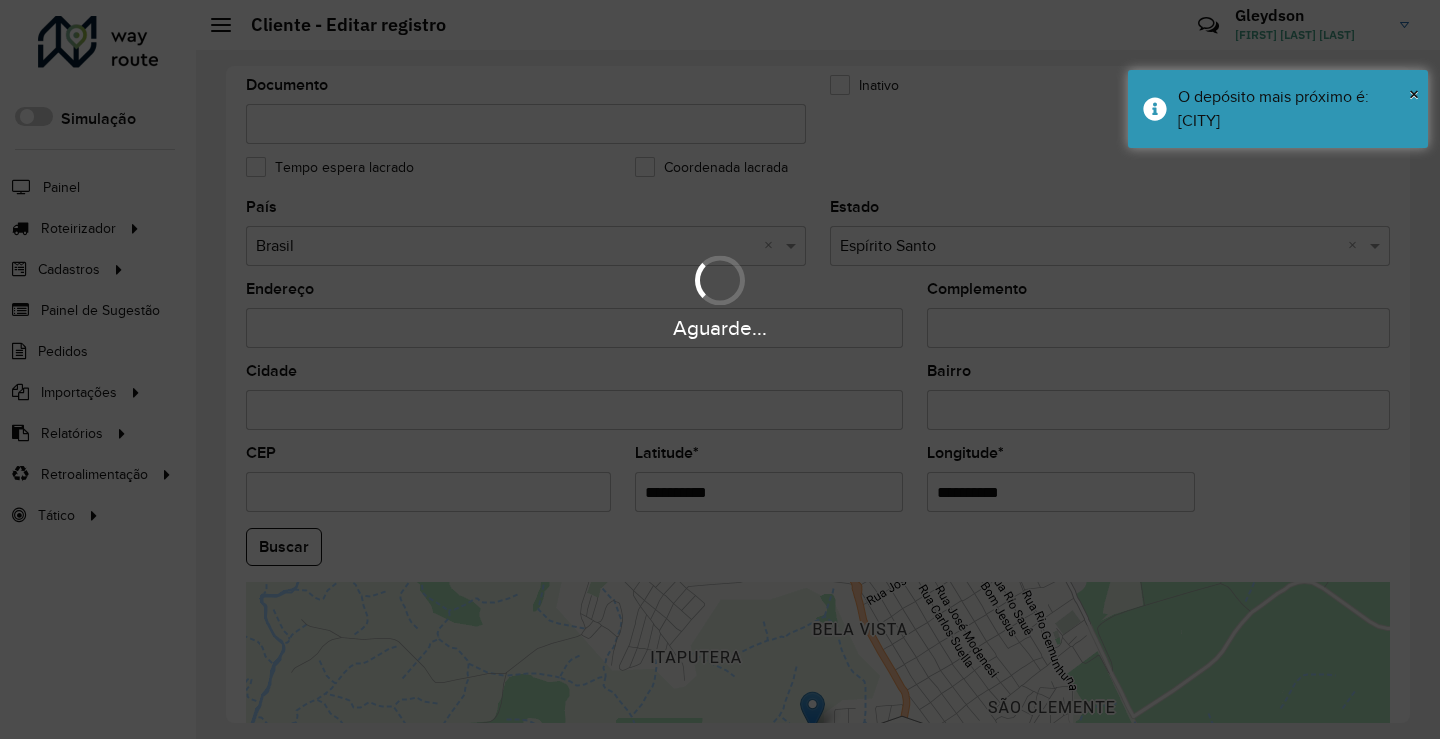 paste on "*" 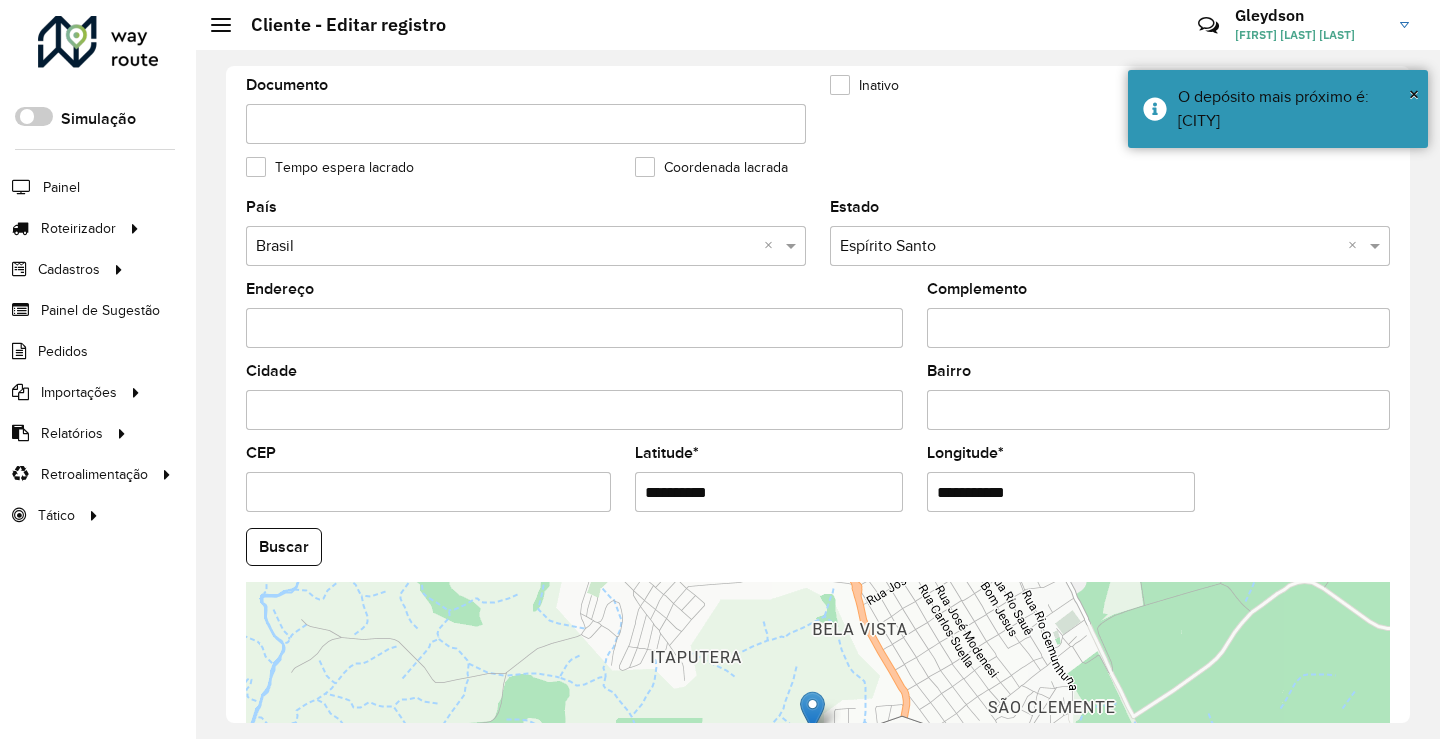 click on "**********" at bounding box center [1061, 492] 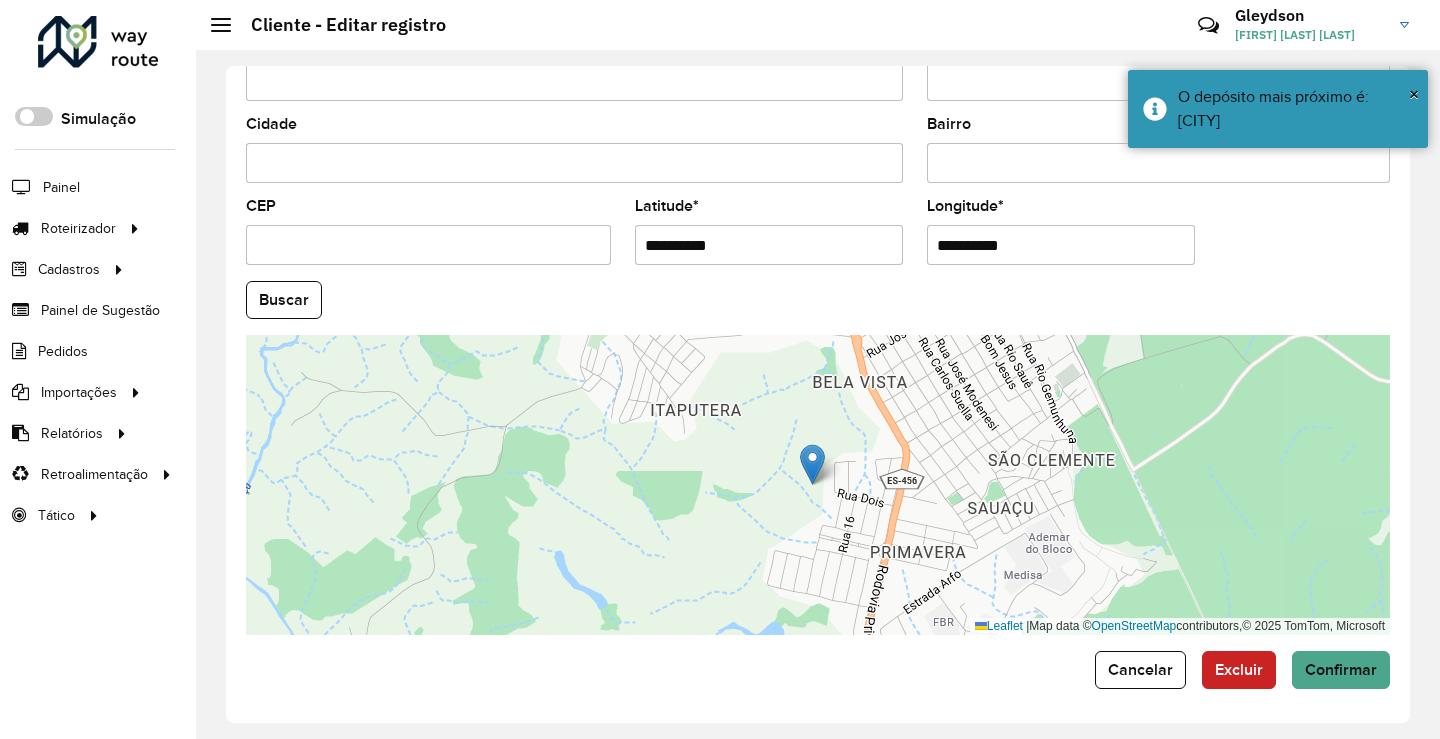 scroll, scrollTop: 749, scrollLeft: 0, axis: vertical 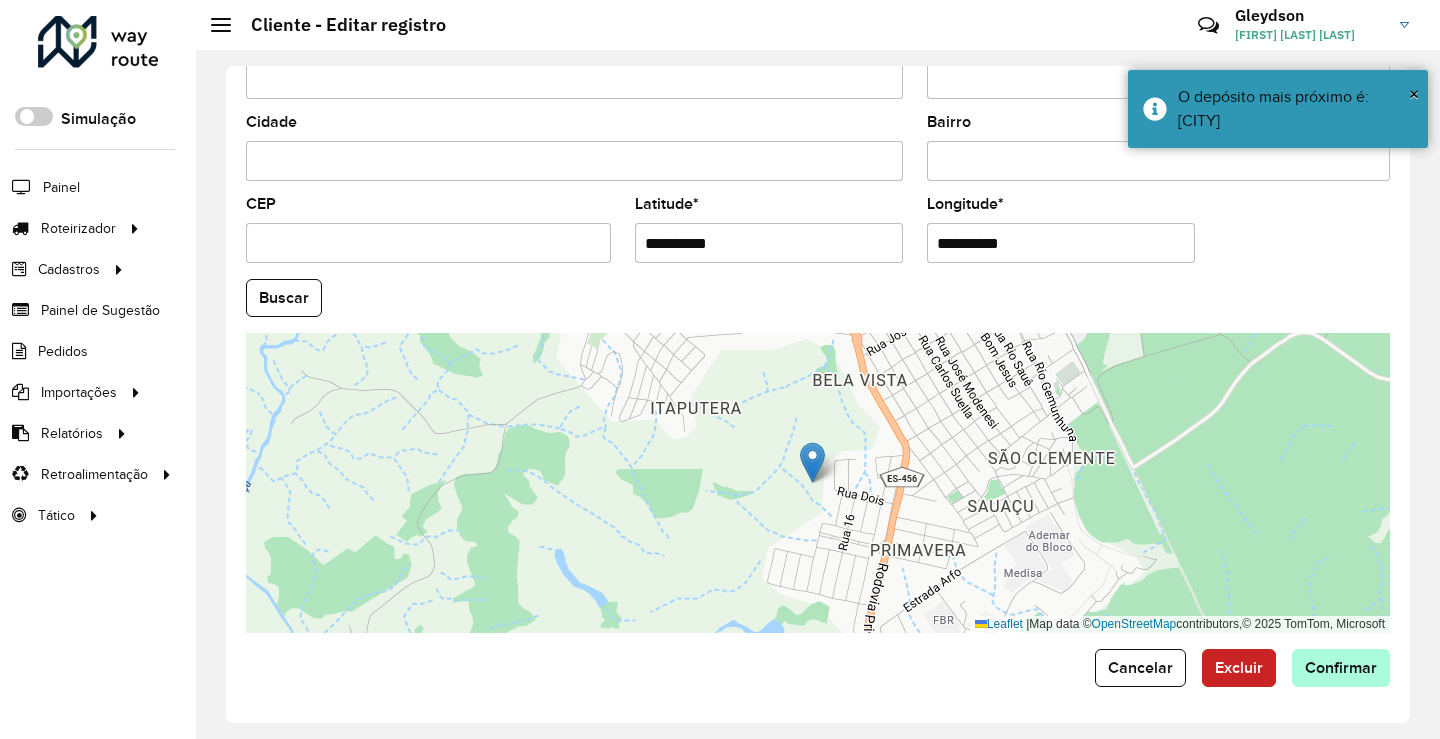 type on "**********" 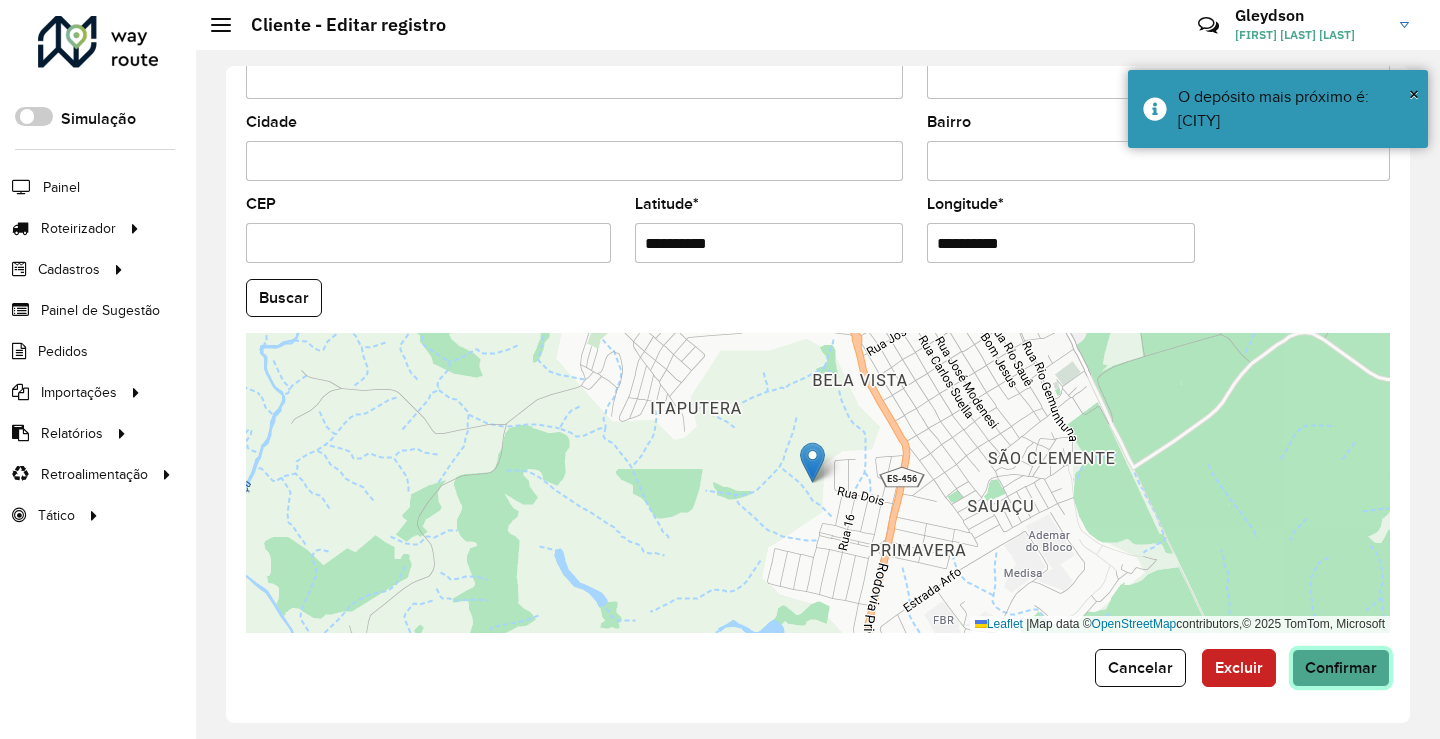 click on "Aguarde...  Pop-up bloqueado!  Seu navegador bloqueou automáticamente a abertura de uma nova janela.   Acesse as configurações e adicione o endereço do sistema a lista de permissão.   Fechar  Roteirizador AmbevTech Simulação Painel Roteirizador Entregas Vendas Cadastros Checkpoint Classificações de venda Cliente Consulta de setores Depósito Disponibilidade de veículos Fator tipo de produto Gabarito planner Grupo Rota Fator Tipo Produto Grupo de rotas exclusiva Grupo de setores Layout integração Modelo Parada Pedágio Perfil de Vendedor Ponto de apoio FAD Produto Restrição de Atendimento Planner Rodízio de placa Rota exclusiva FAD Rótulo Setor Setor Planner Tipo de cliente Tipo de veículo Tipo de veículo RN Transportadora Vendedor Veículo Painel de Sugestão Pedidos Importações Classificação e volume de venda Clientes Fator tipo produto Gabarito planner Grade de atendimento Janela de atendimento Localização Pedidos Restrição de Atendimento Planner Tempo de espera Vendedor Veículos" at bounding box center [720, 369] 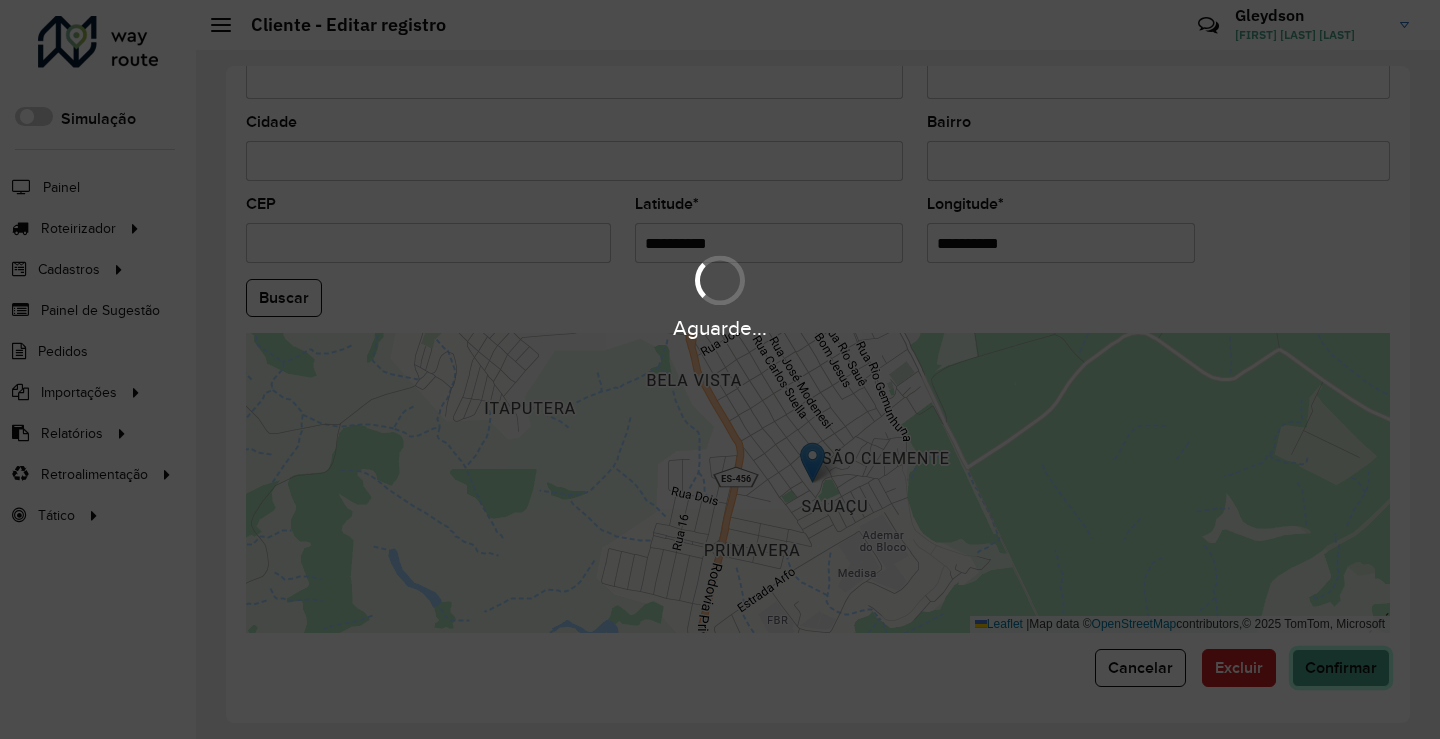 click on "Confirmar" 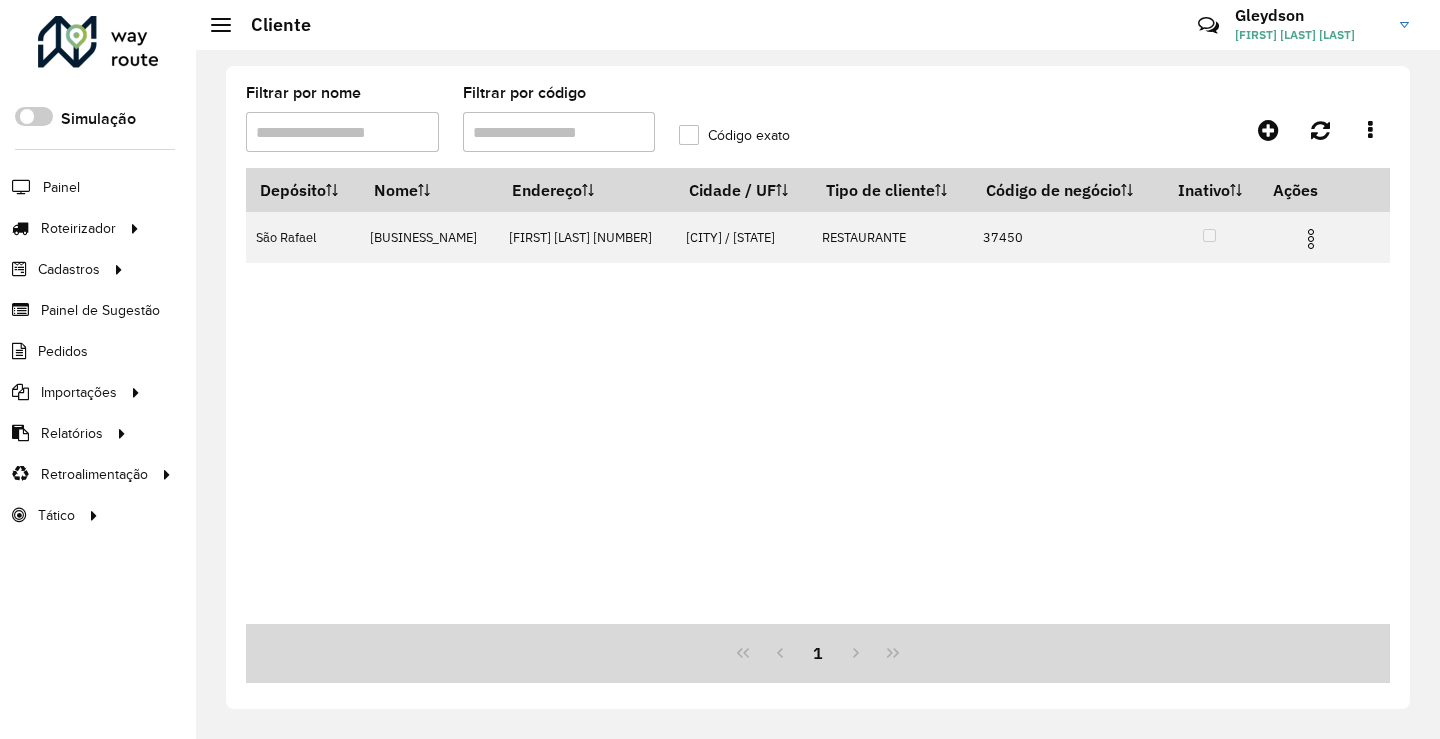 drag, startPoint x: 481, startPoint y: 138, endPoint x: 273, endPoint y: 164, distance: 209.6187 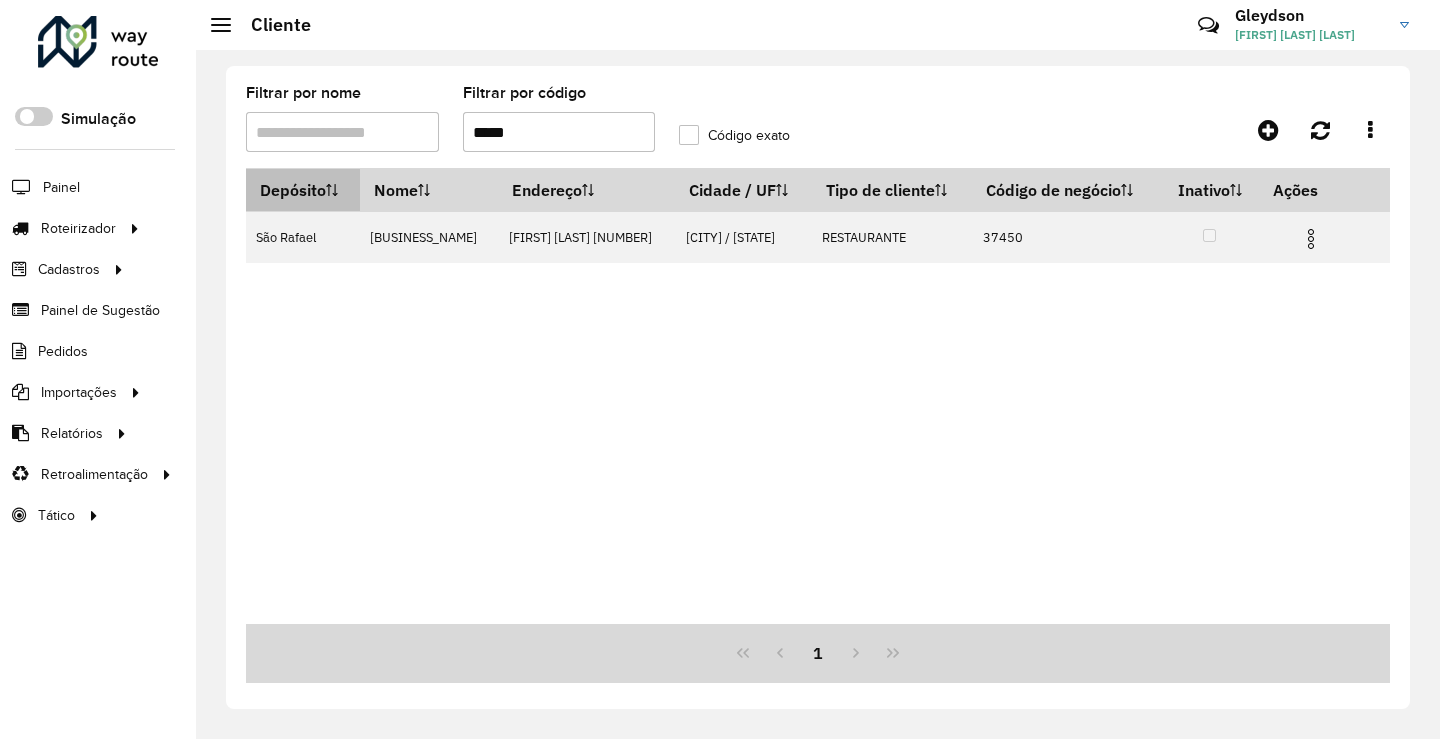 paste 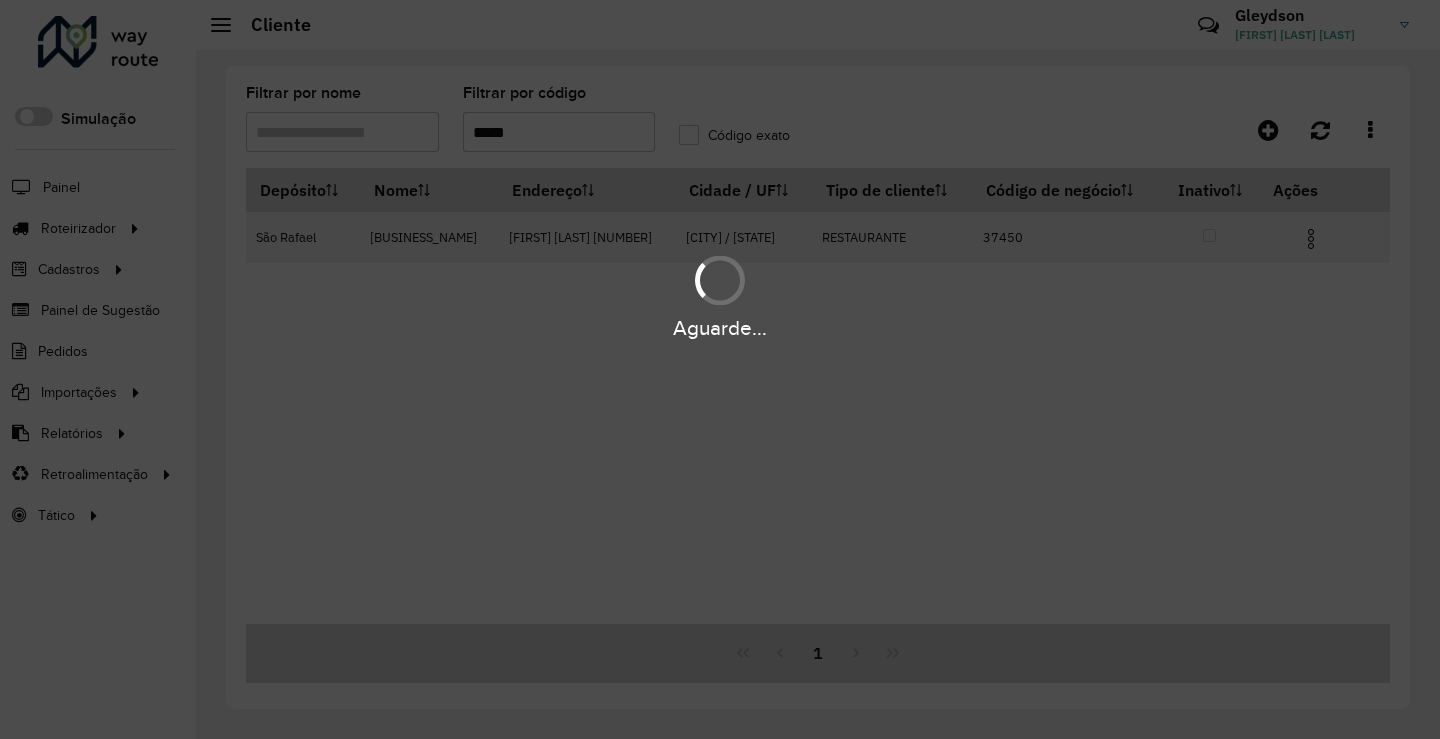 type on "*****" 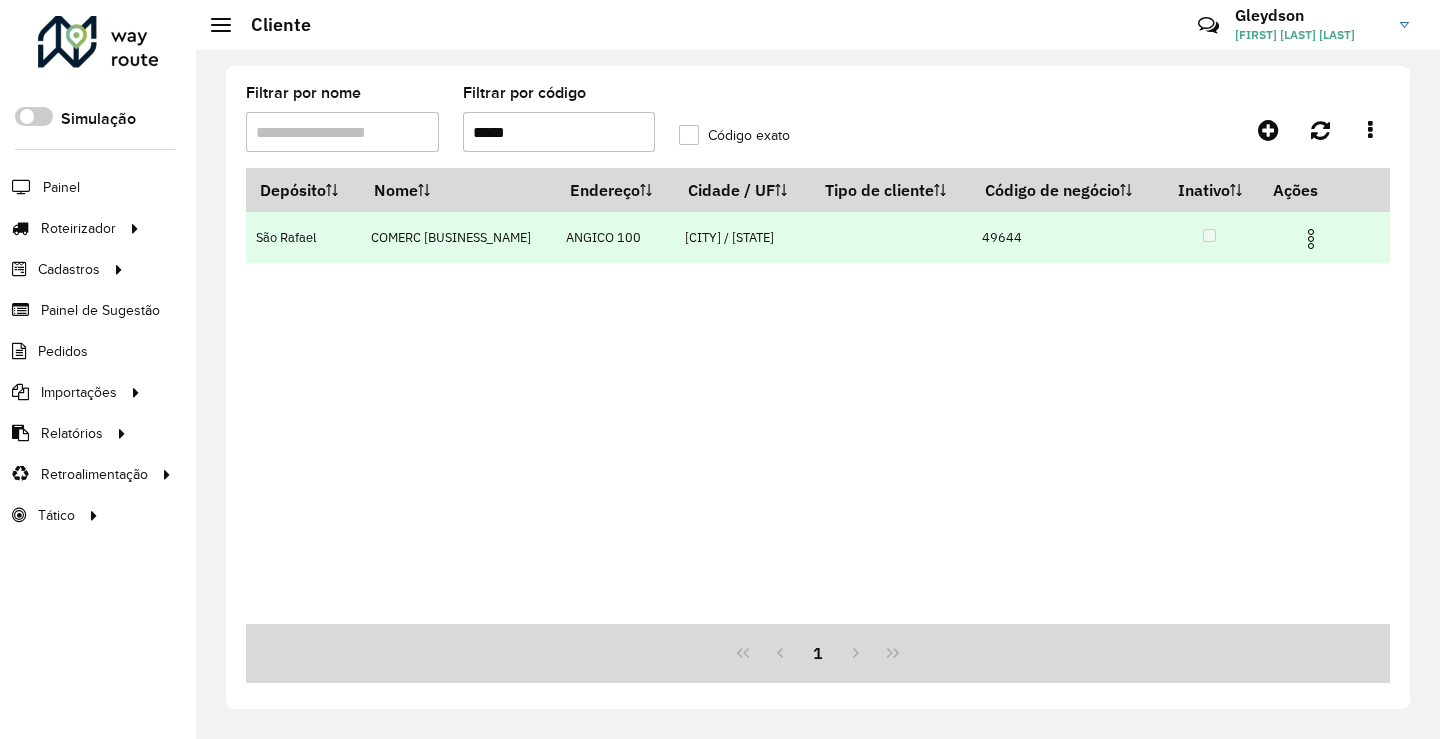drag, startPoint x: 1305, startPoint y: 242, endPoint x: 1287, endPoint y: 249, distance: 19.313208 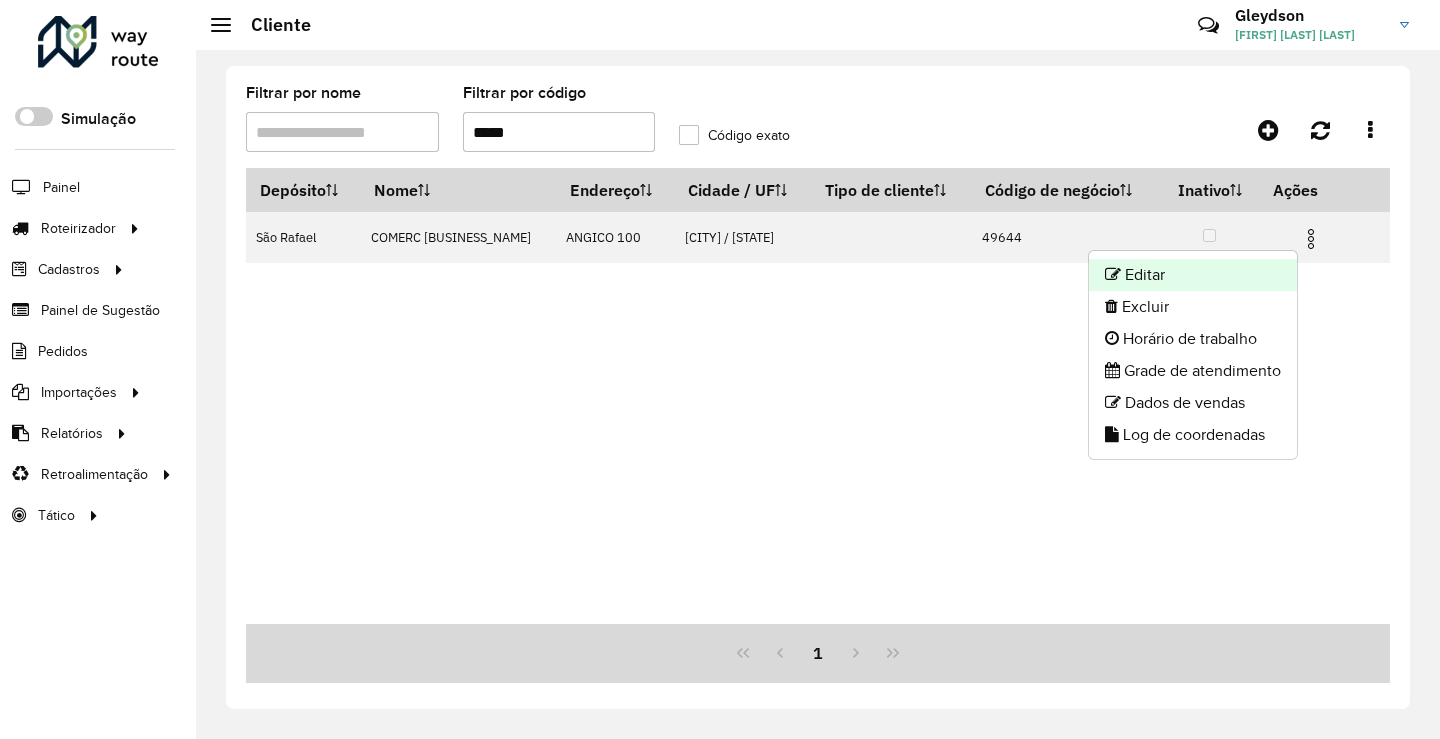 click on "Editar" 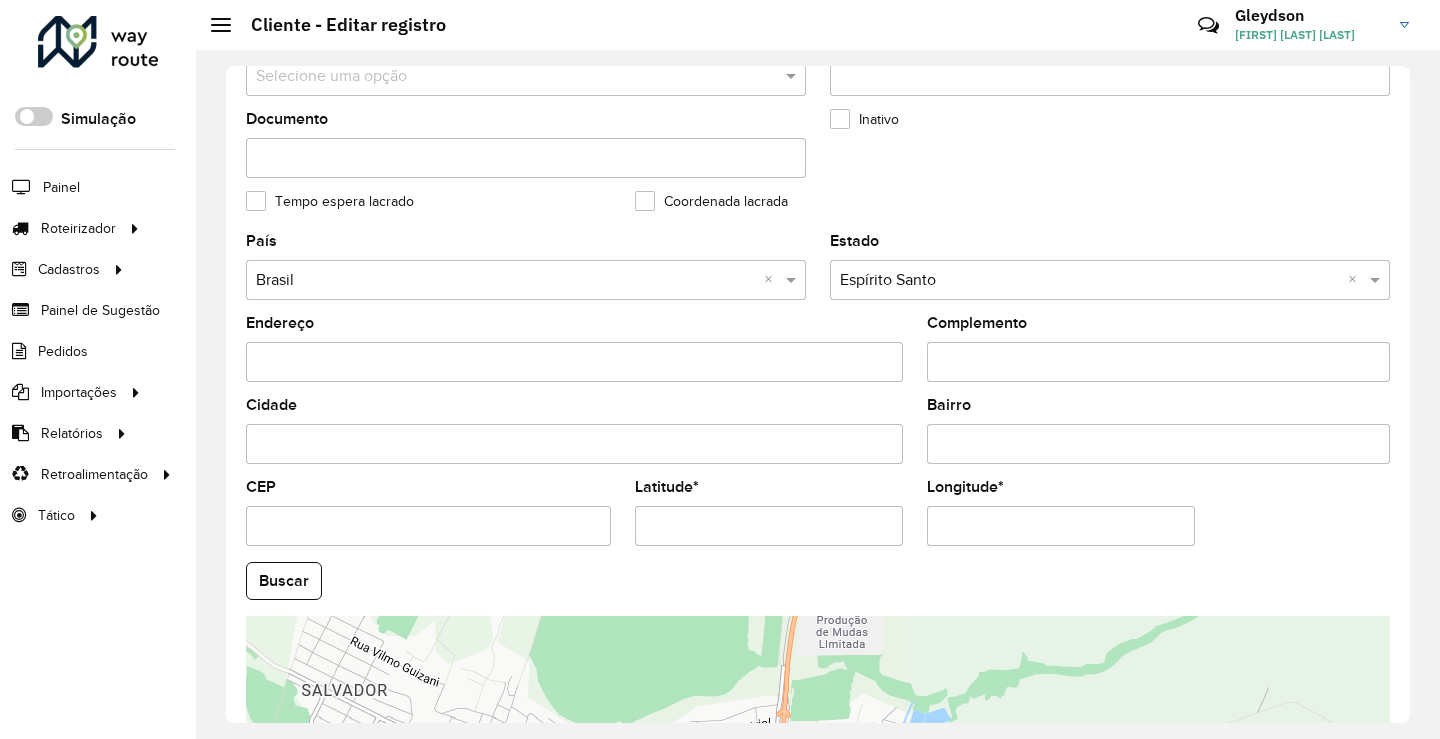 scroll, scrollTop: 500, scrollLeft: 0, axis: vertical 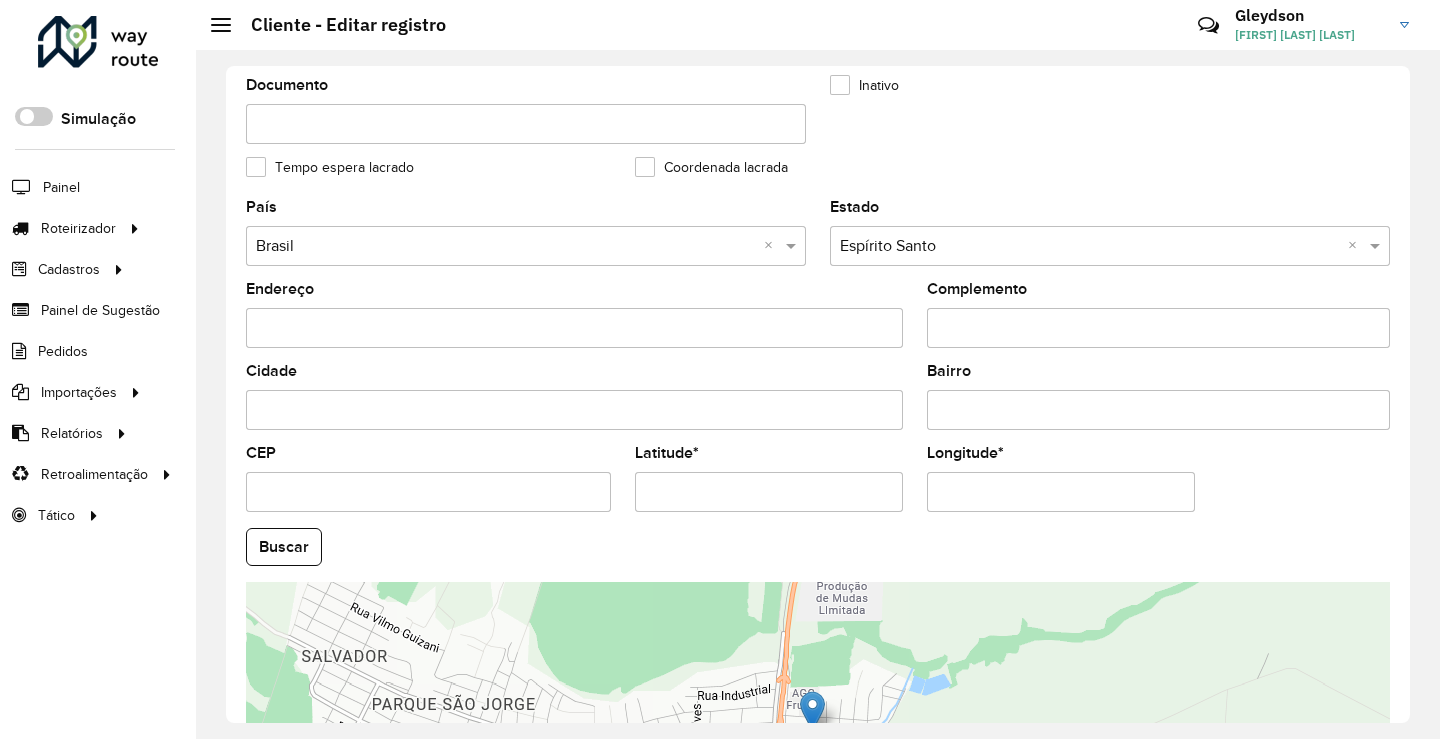 drag, startPoint x: 671, startPoint y: 487, endPoint x: 522, endPoint y: 500, distance: 149.56604 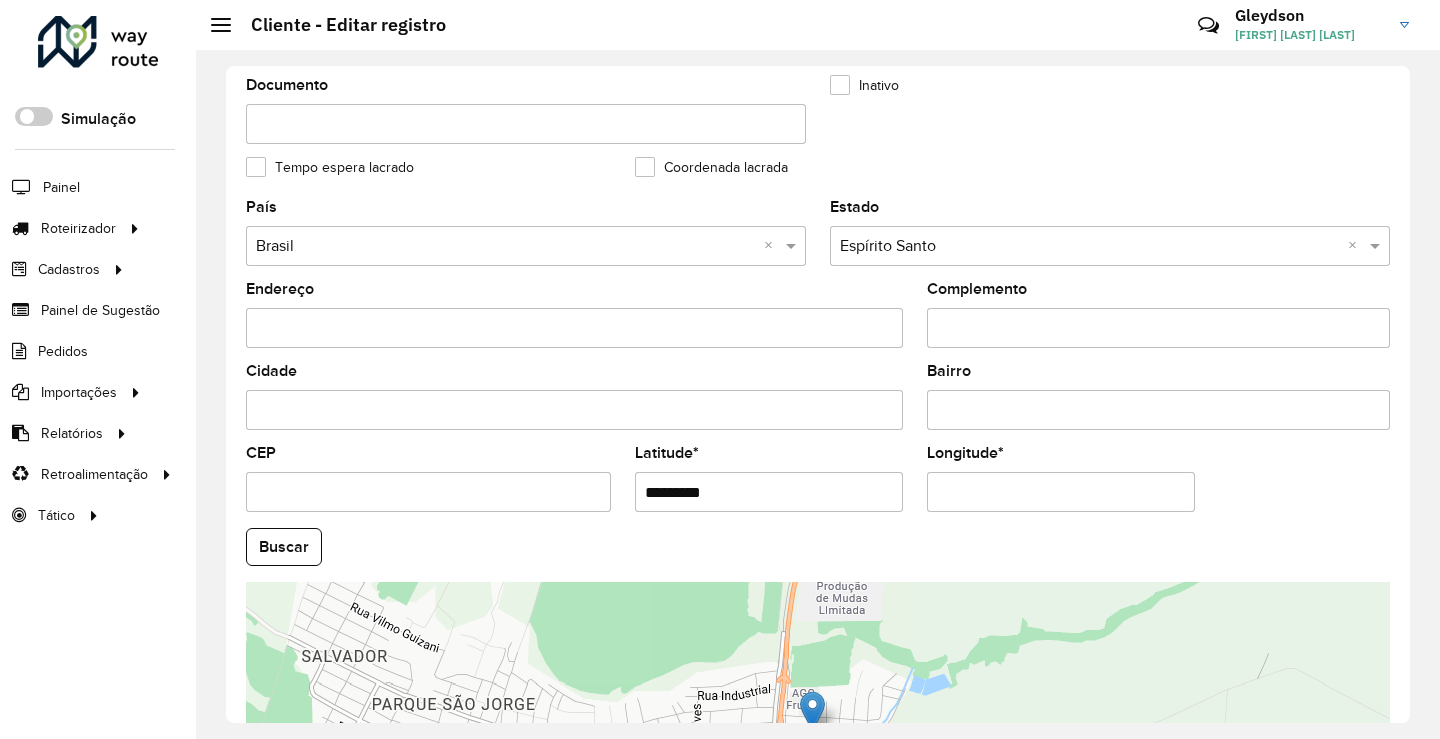 paste on "**********" 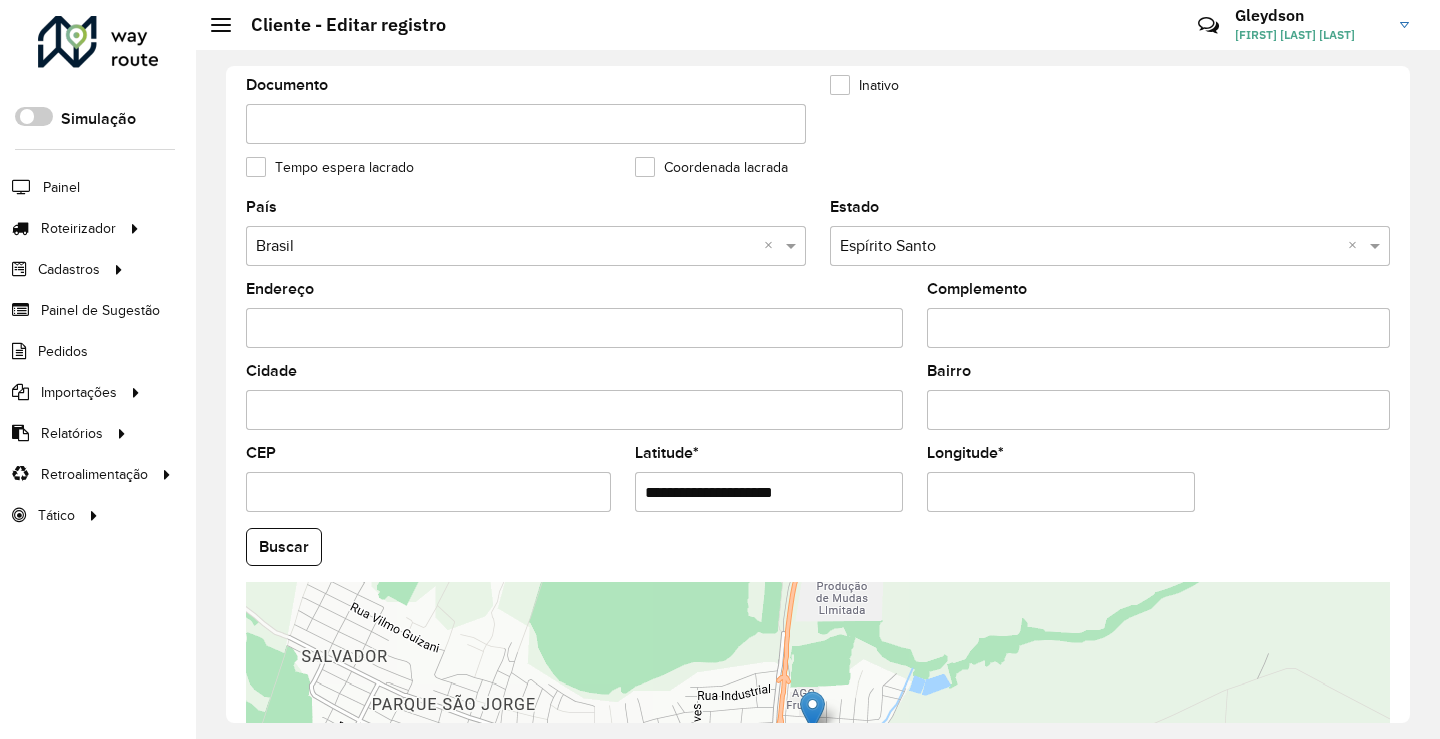 drag, startPoint x: 718, startPoint y: 495, endPoint x: 885, endPoint y: 497, distance: 167.01198 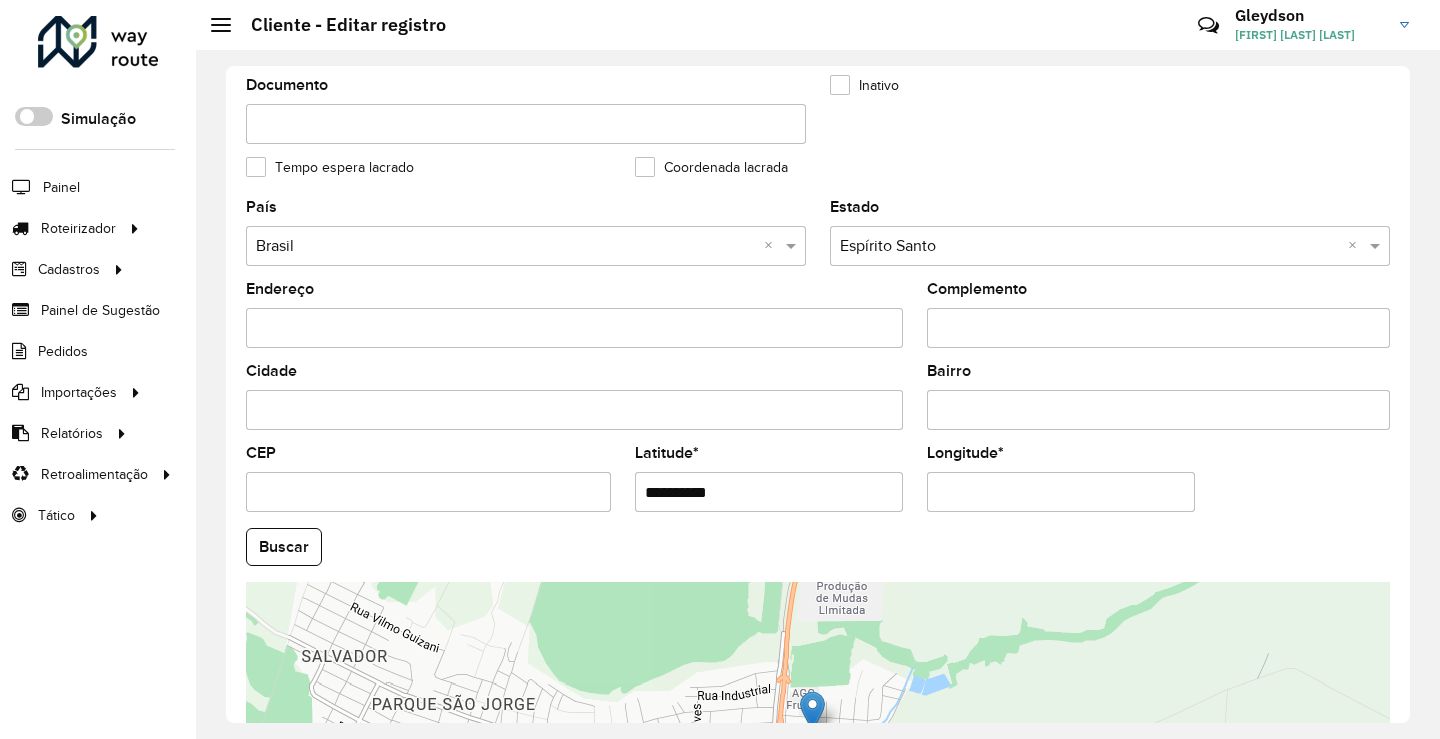 type on "**********" 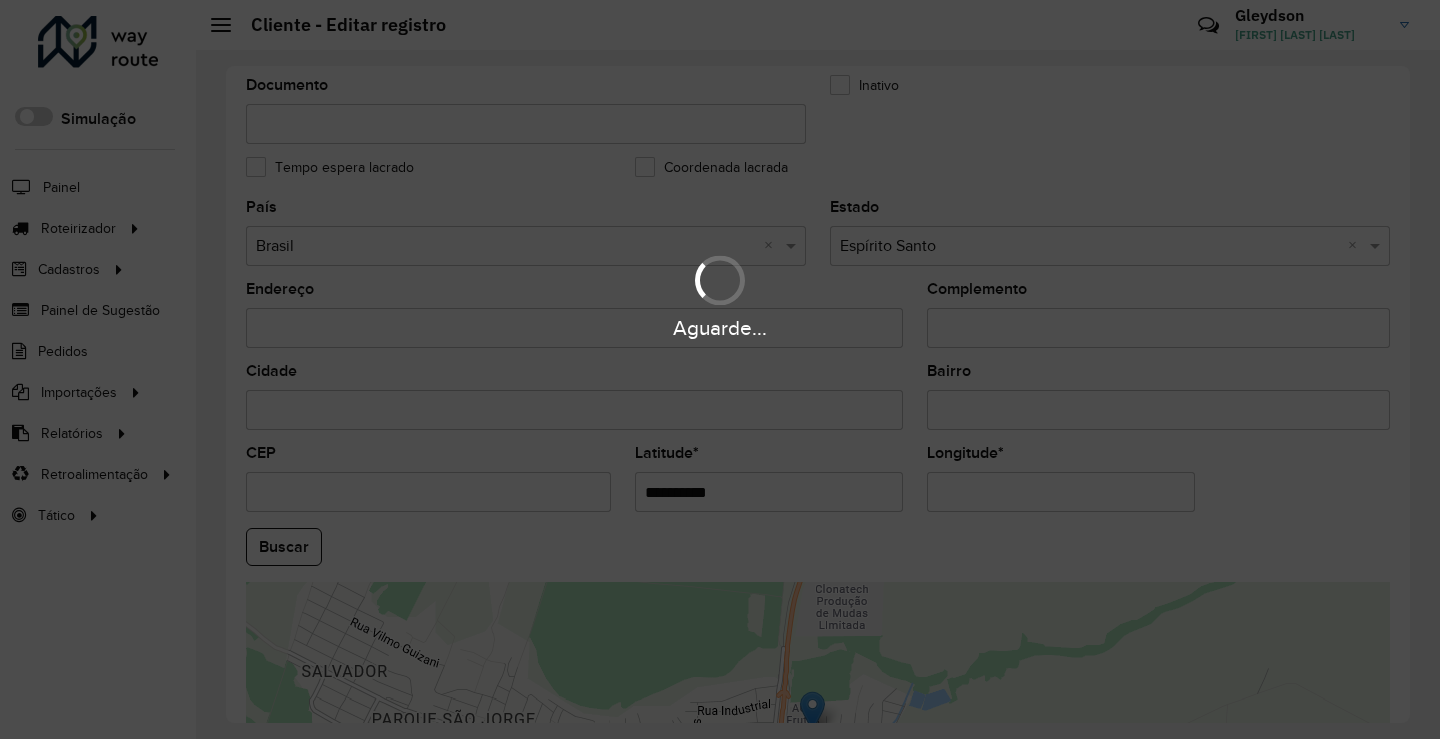 drag, startPoint x: 1053, startPoint y: 492, endPoint x: 683, endPoint y: 508, distance: 370.3458 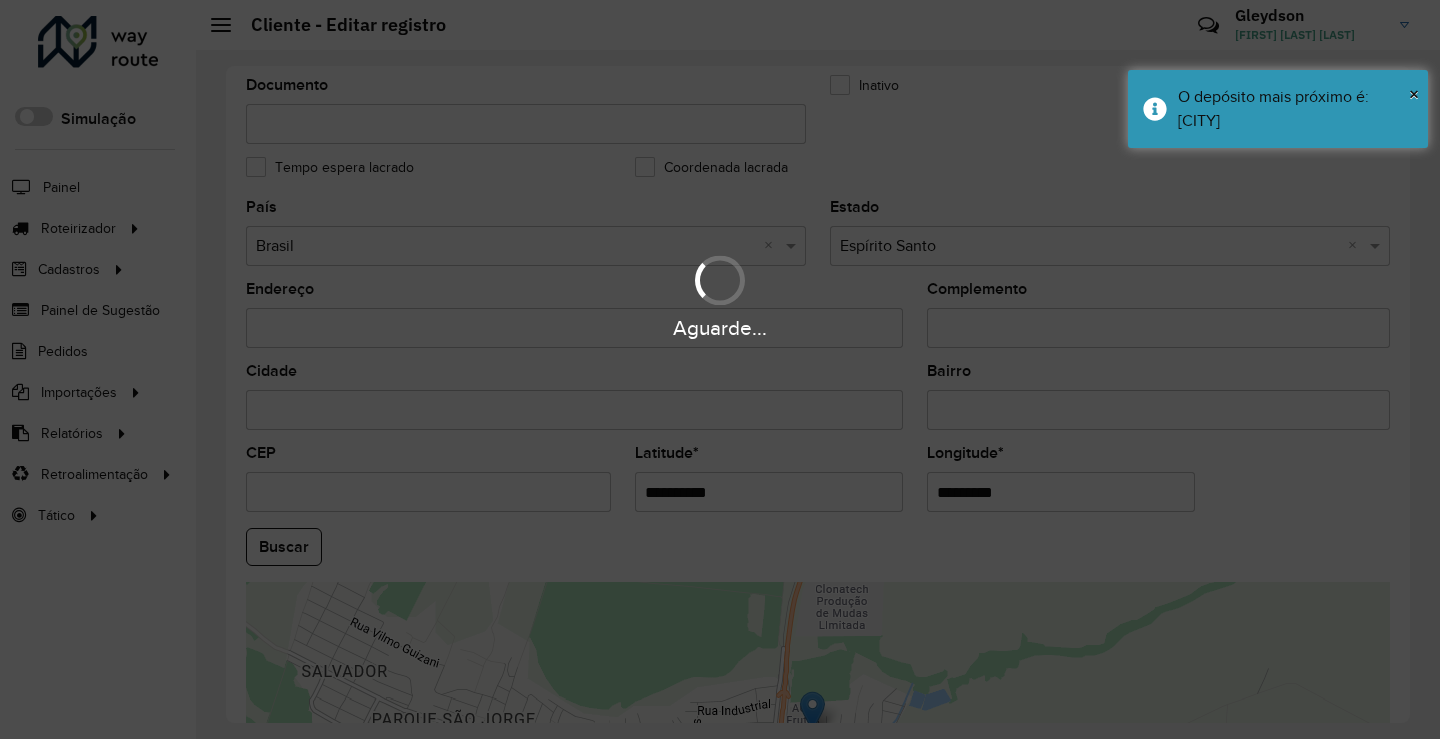 paste on "**" 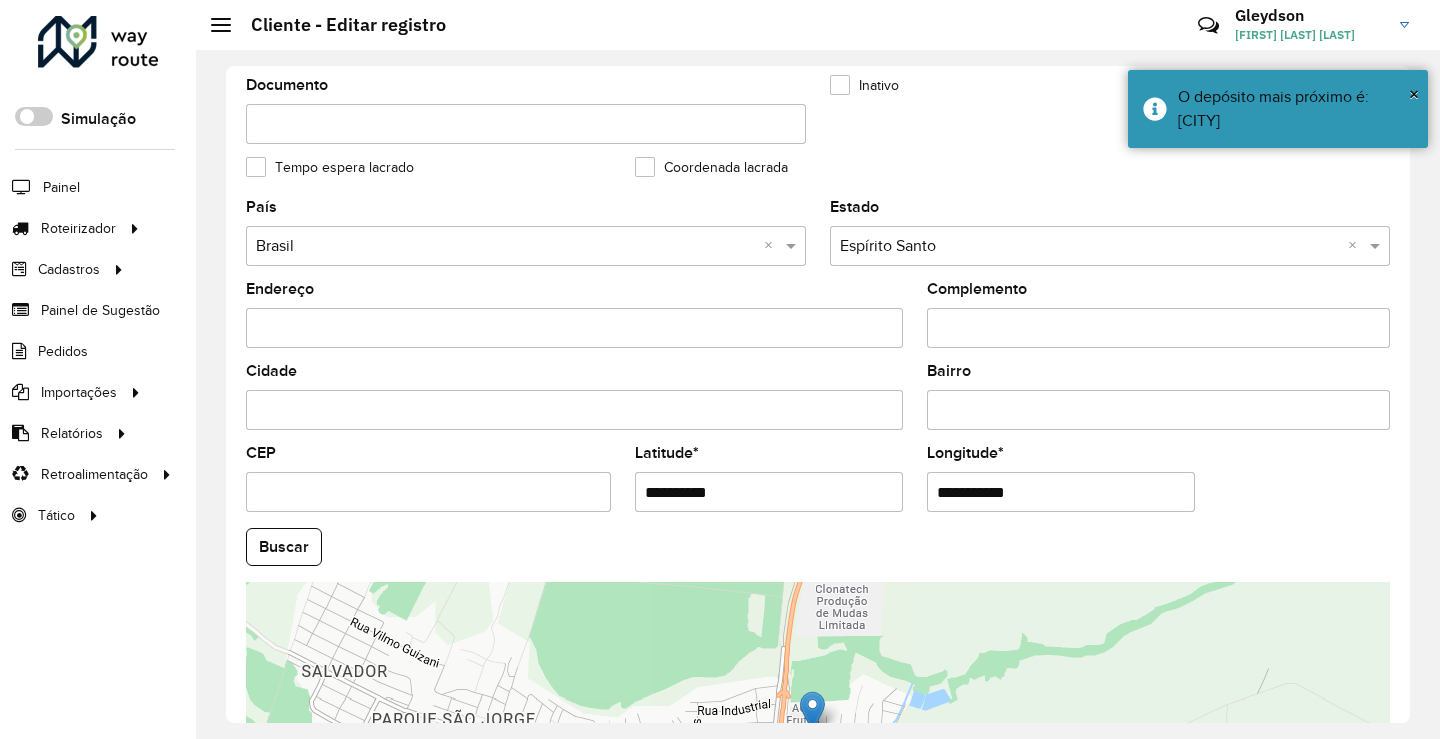 click on "**********" at bounding box center (1061, 492) 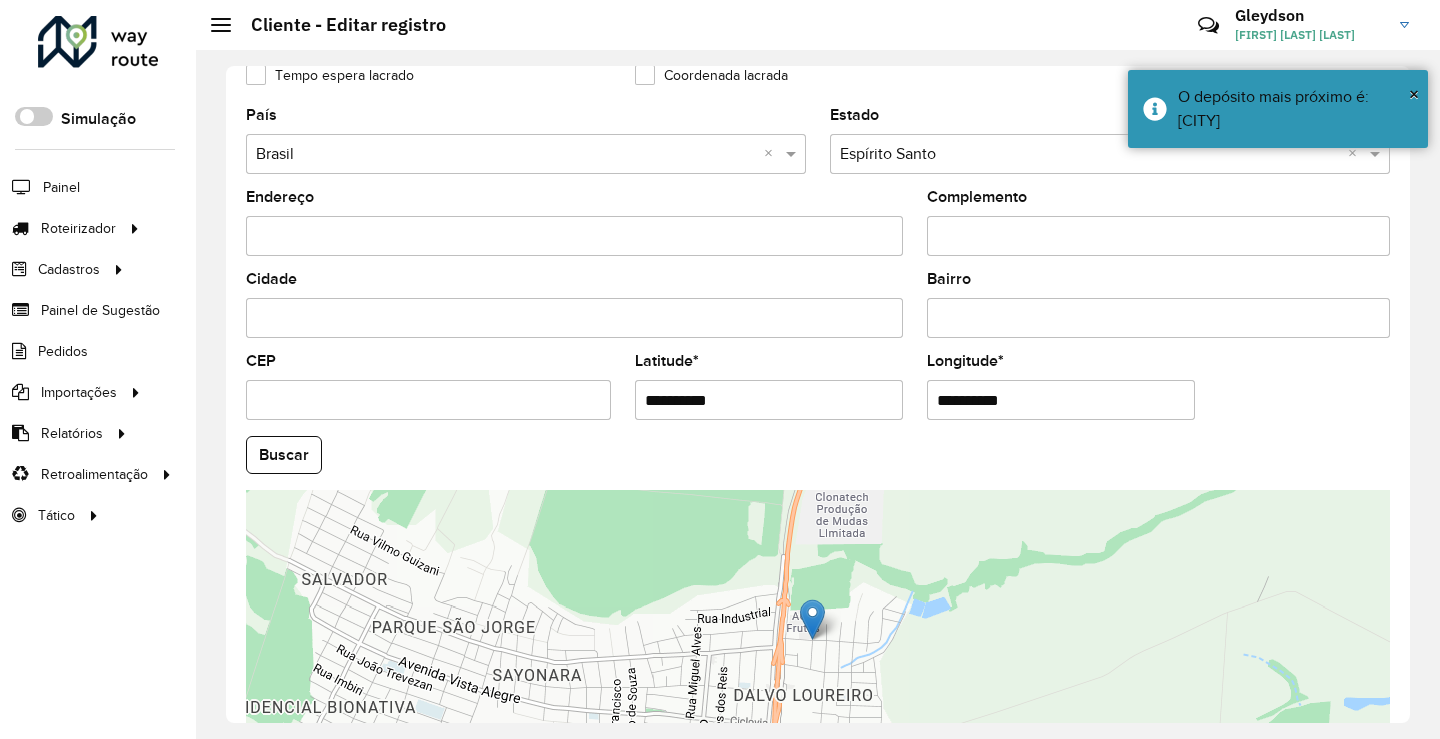 scroll, scrollTop: 749, scrollLeft: 0, axis: vertical 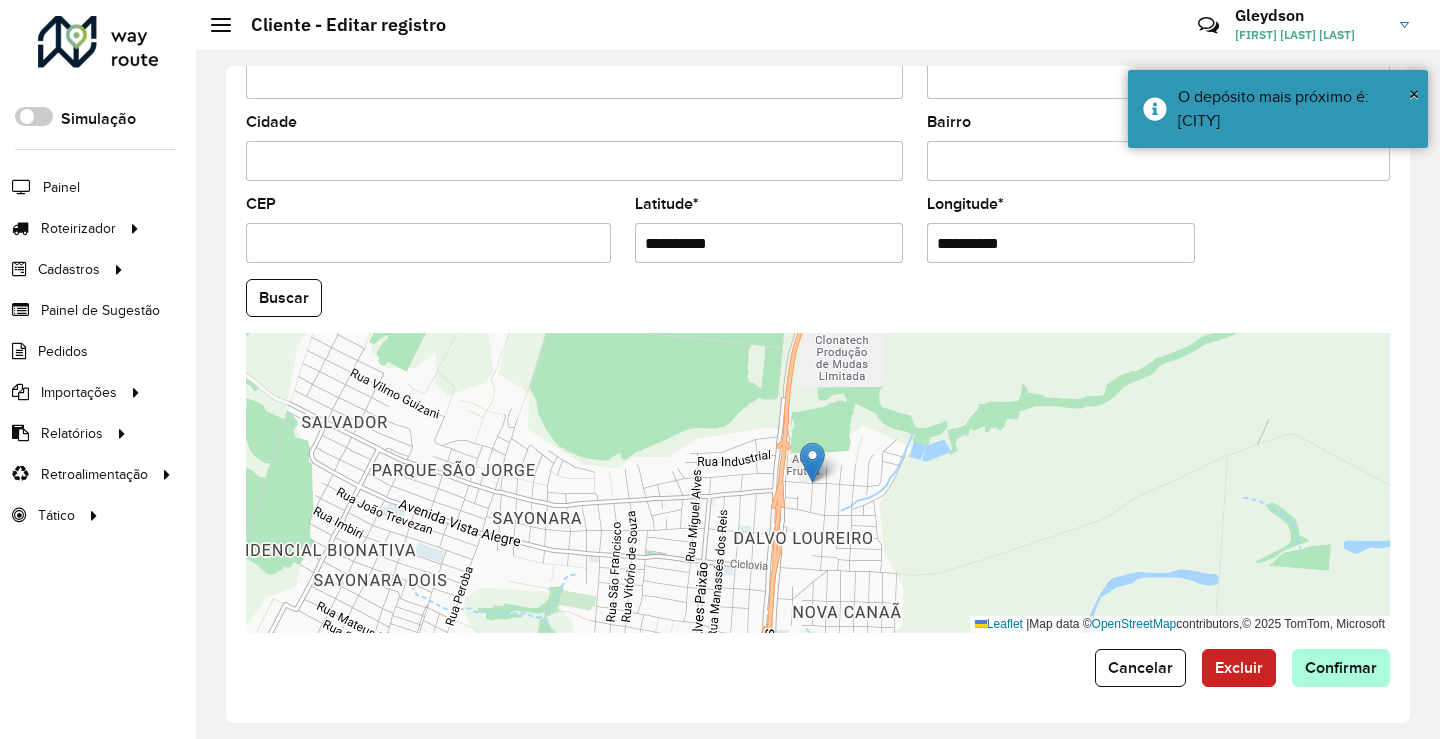 type on "**********" 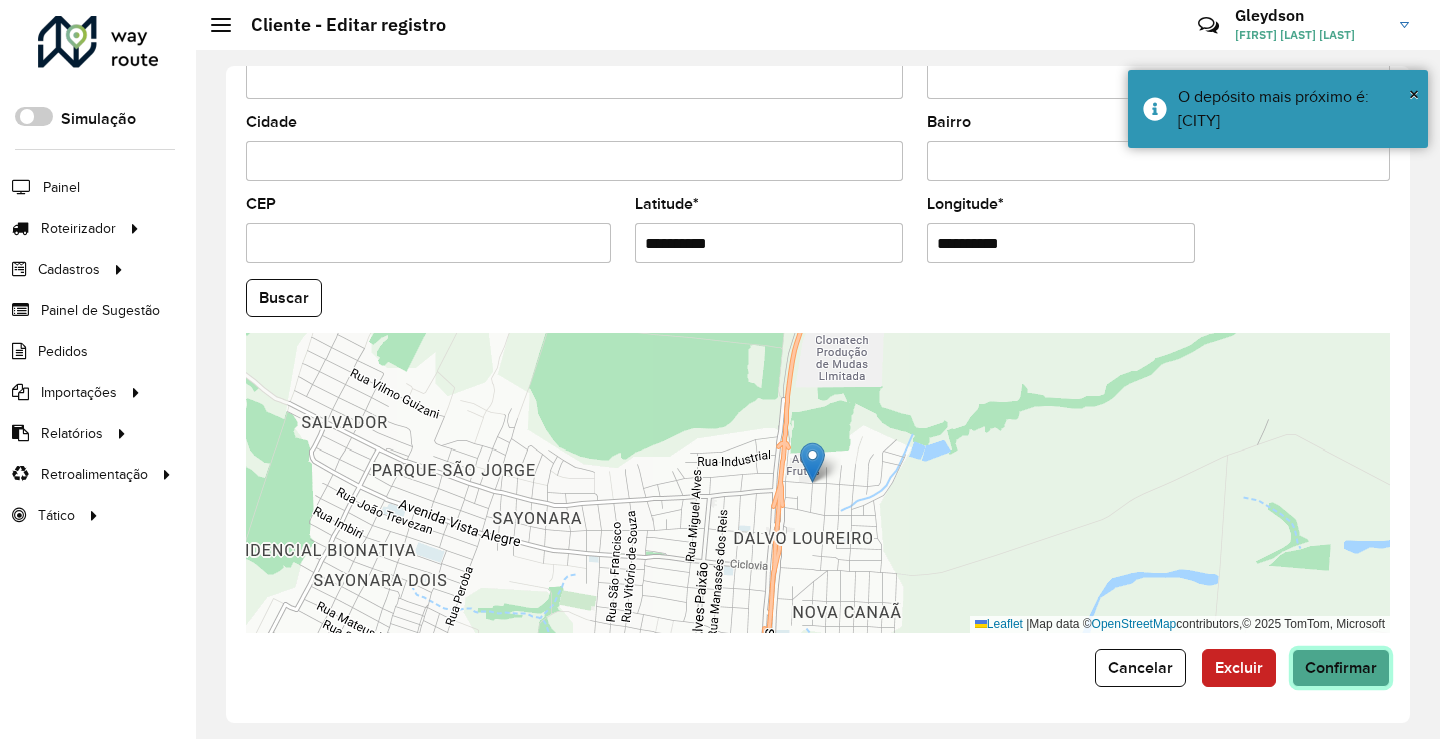 click on "Aguarde...  Pop-up bloqueado!  Seu navegador bloqueou automáticamente a abertura de uma nova janela.   Acesse as configurações e adicione o endereço do sistema a lista de permissão.   Fechar  Roteirizador AmbevTech Simulação Painel Roteirizador Entregas Vendas Cadastros Checkpoint Classificações de venda Cliente Consulta de setores Depósito Disponibilidade de veículos Fator tipo de produto Gabarito planner Grupo Rota Fator Tipo Produto Grupo de rotas exclusiva Grupo de setores Layout integração Modelo Parada Pedágio Perfil de Vendedor Ponto de apoio FAD Produto Restrição de Atendimento Planner Rodízio de placa Rota exclusiva FAD Rótulo Setor Setor Planner Tipo de cliente Tipo de veículo Tipo de veículo RN Transportadora Vendedor Veículo Painel de Sugestão Pedidos Importações Classificação e volume de venda Clientes Fator tipo produto Gabarito planner Grade de atendimento Janela de atendimento Localização Pedidos Restrição de Atendimento Planner Tempo de espera Vendedor Veículos" at bounding box center (720, 369) 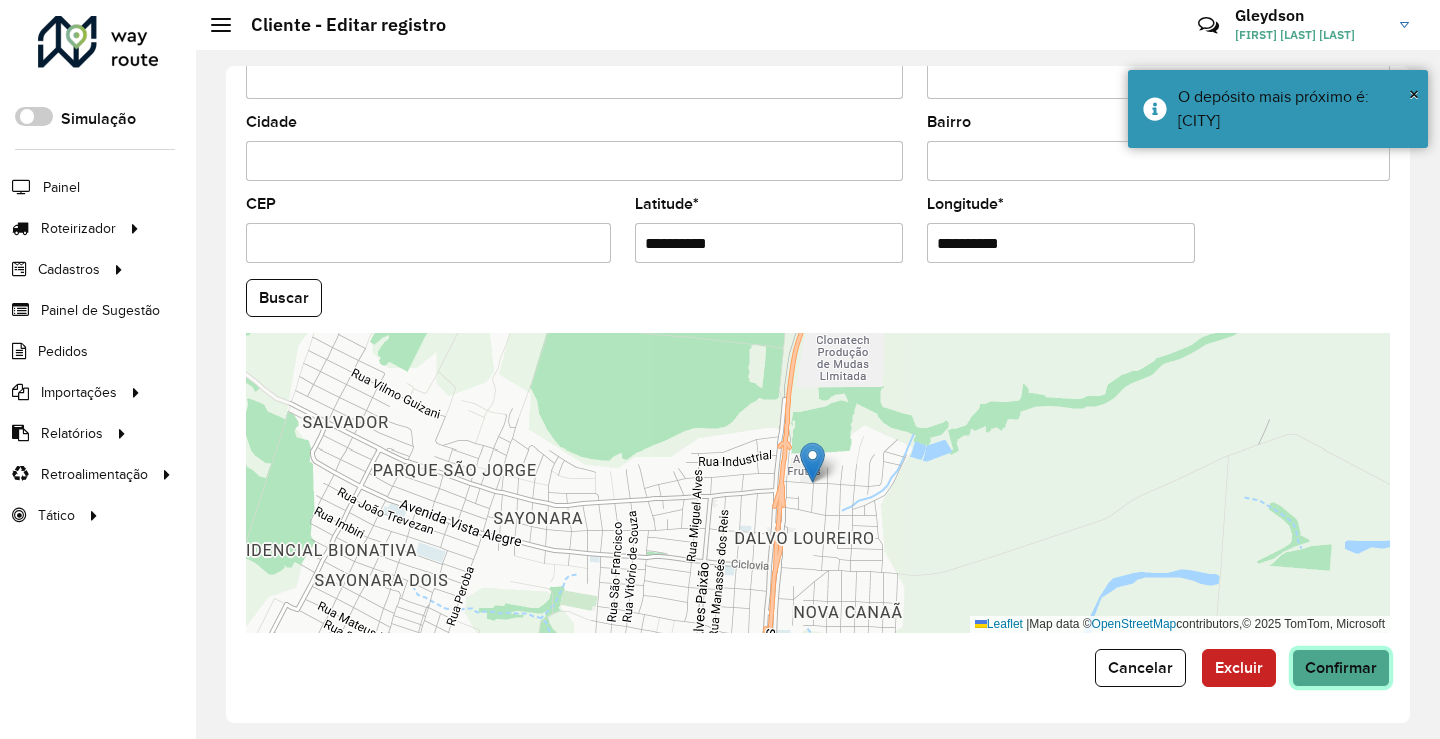 click on "Confirmar" 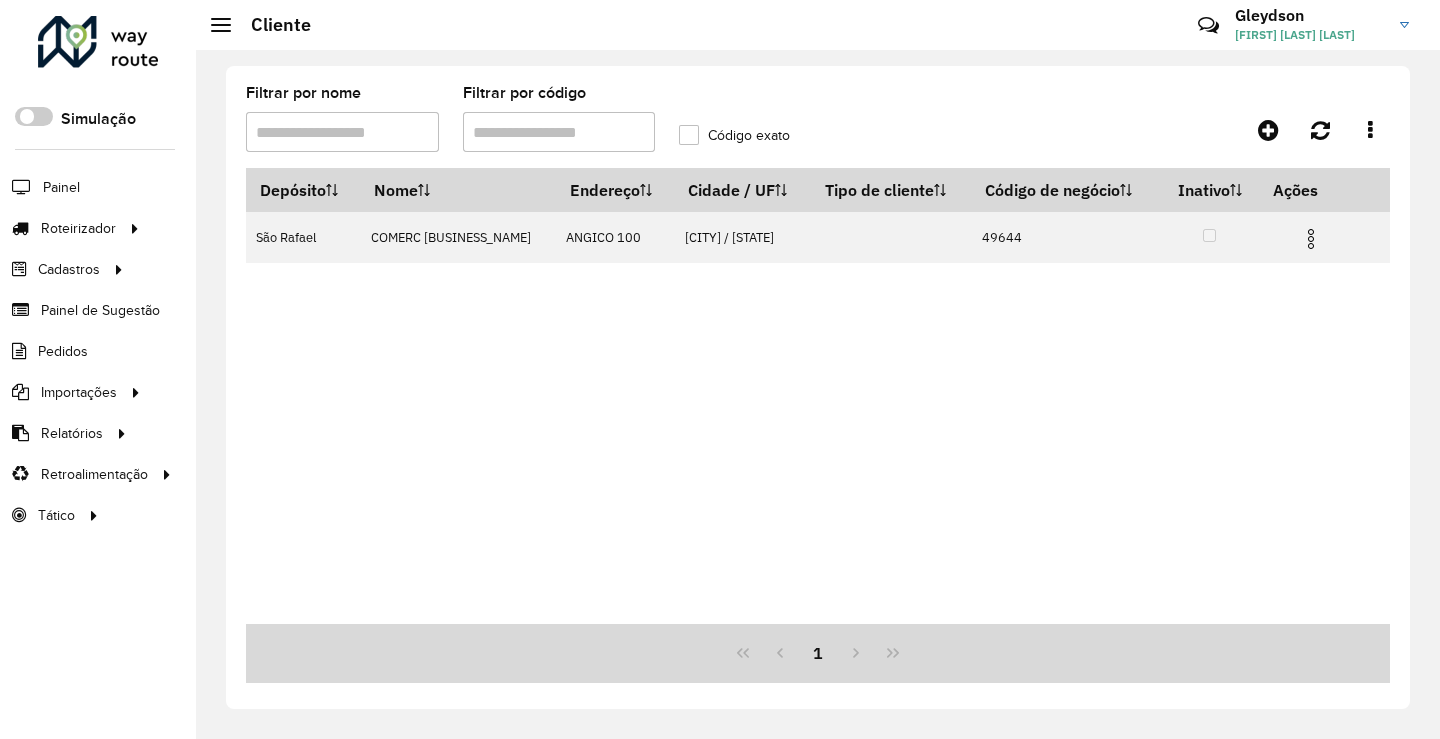 drag, startPoint x: 411, startPoint y: -2, endPoint x: 397, endPoint y: -22, distance: 24.41311 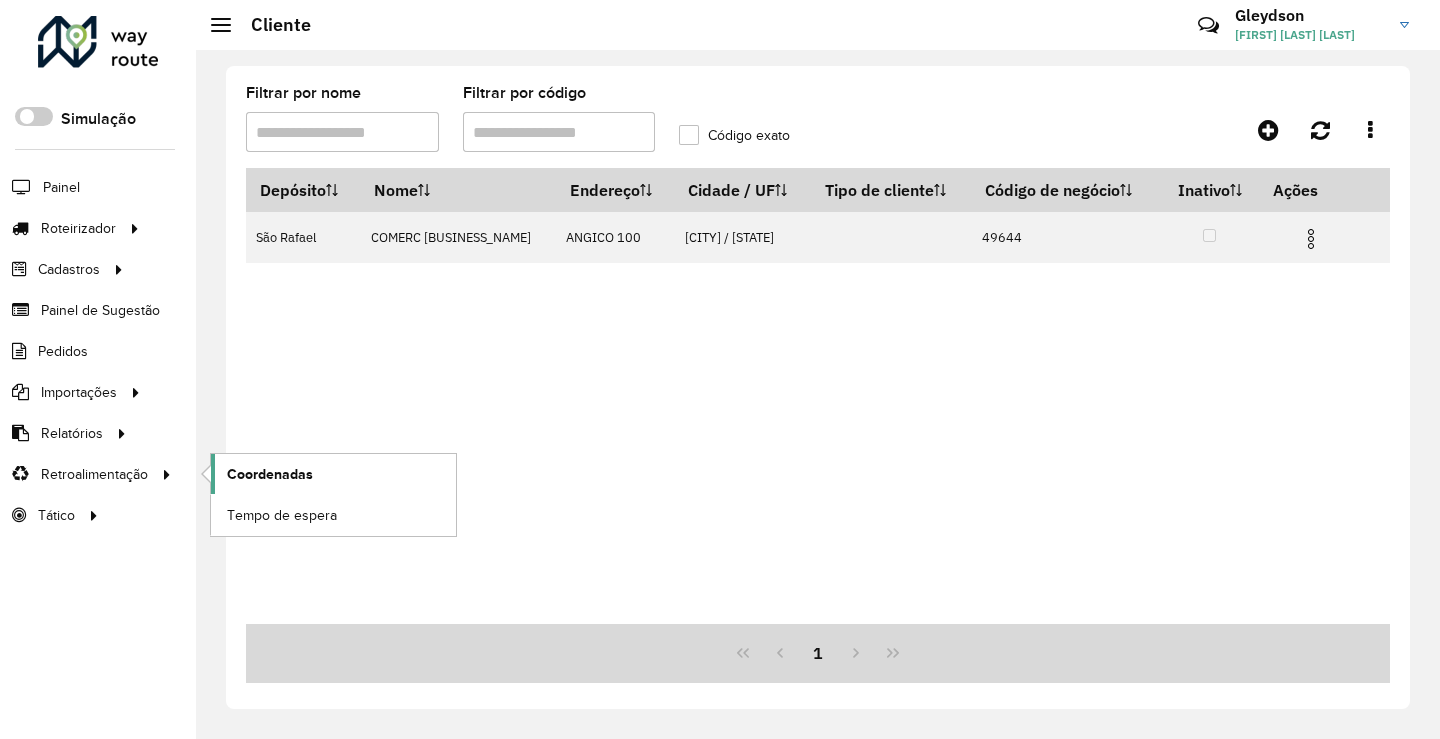 click on "Coordenadas" 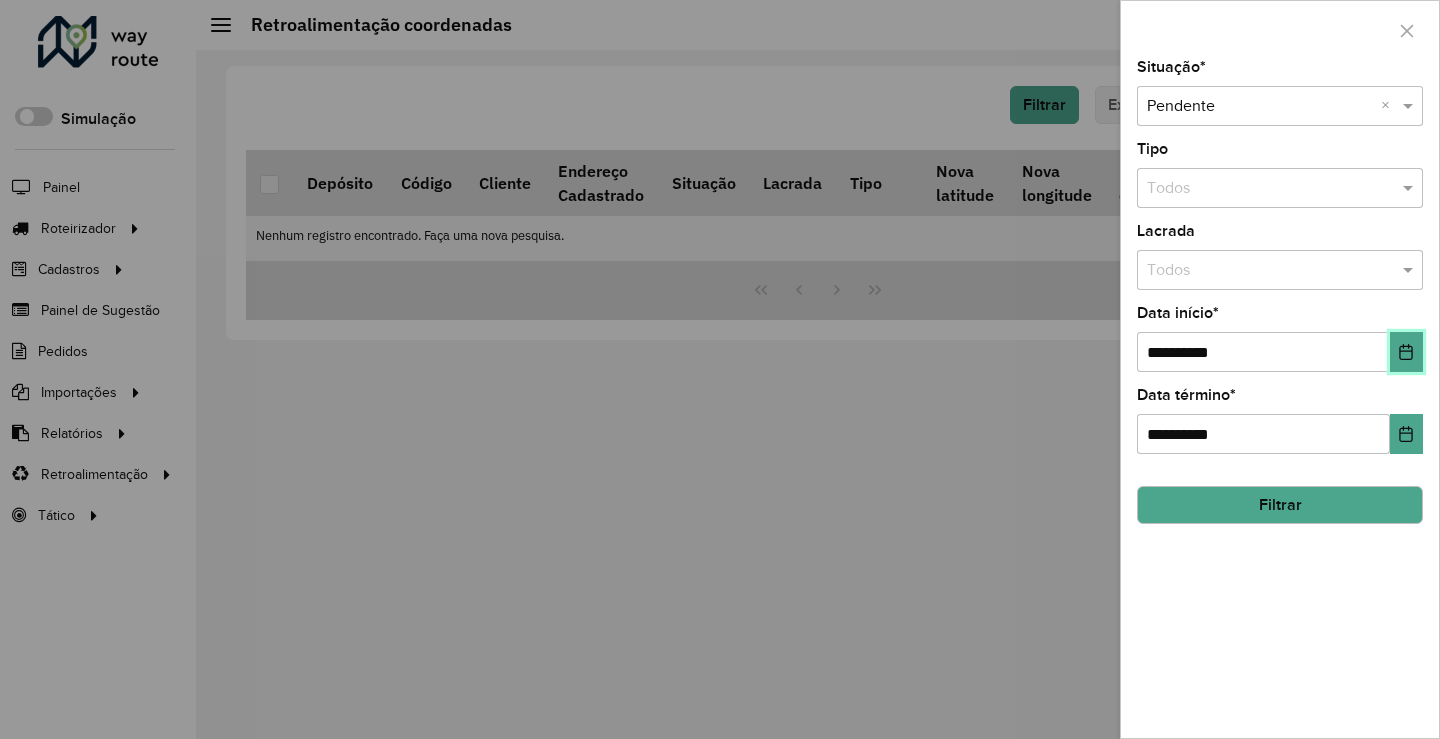 click 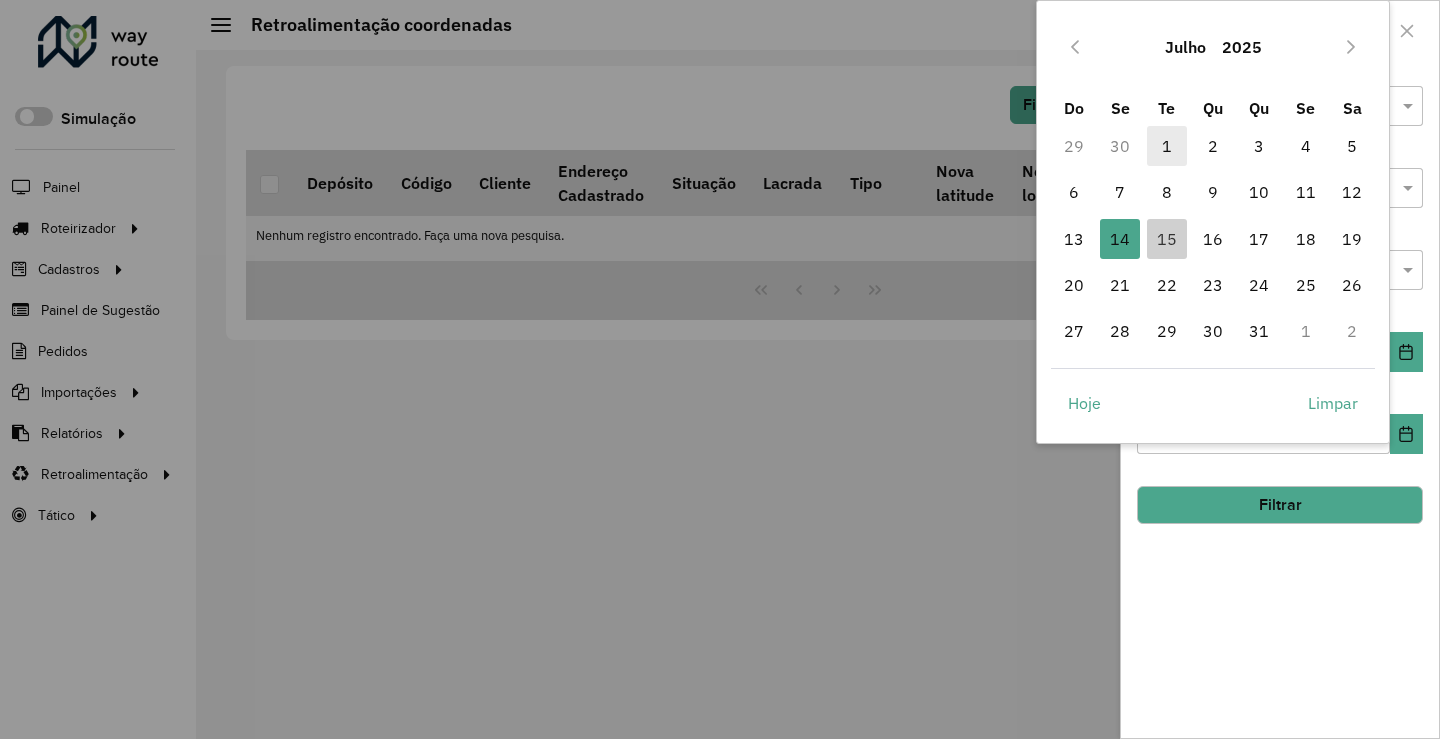 click on "1" at bounding box center (1167, 146) 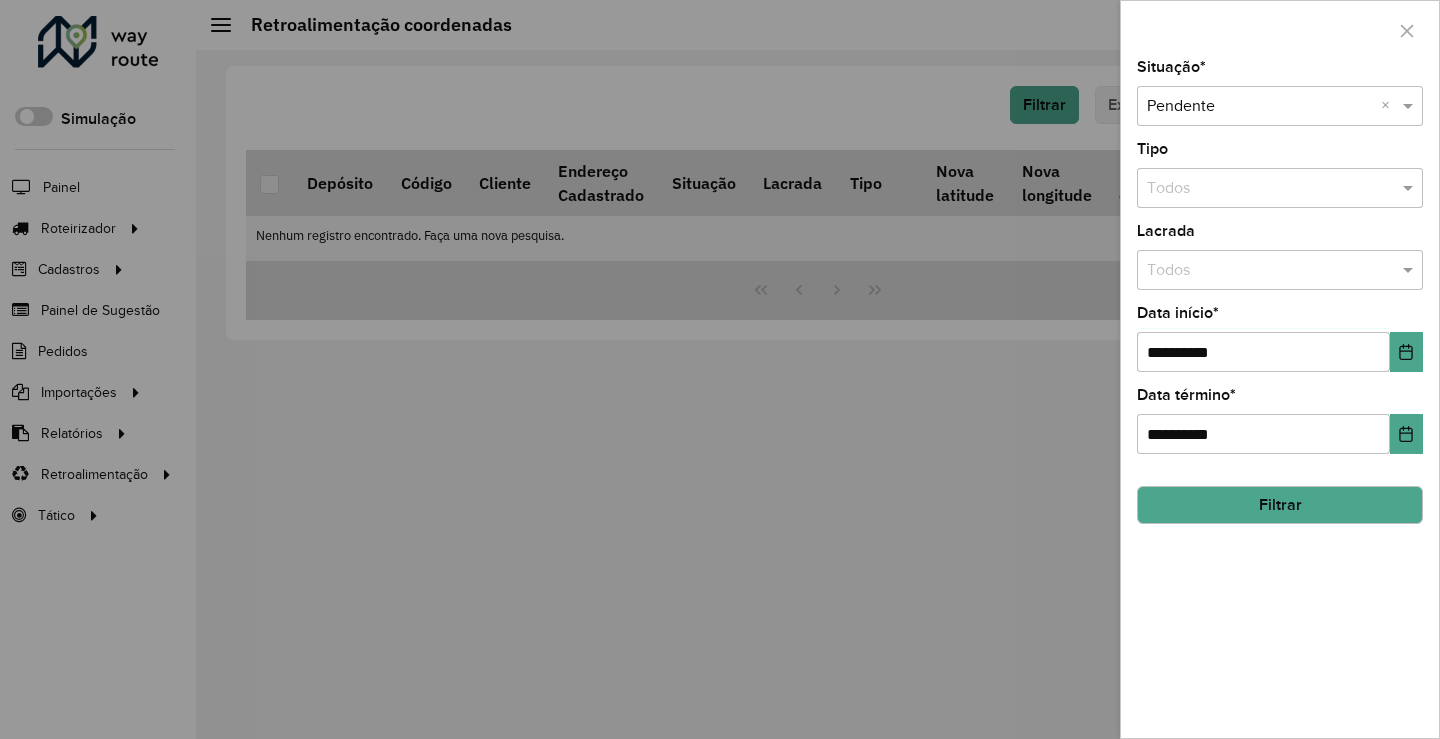 drag, startPoint x: 1233, startPoint y: 523, endPoint x: 1133, endPoint y: 520, distance: 100.04499 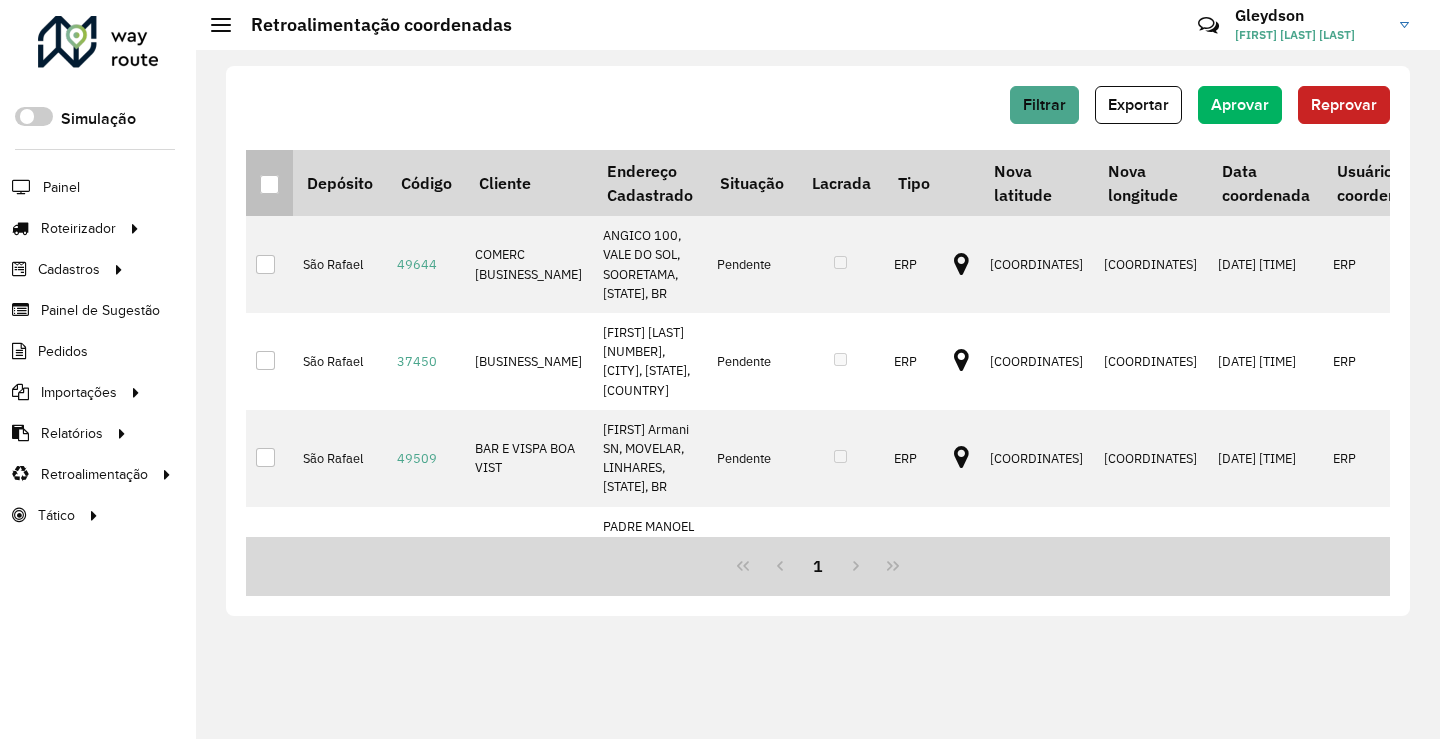 click at bounding box center [269, 184] 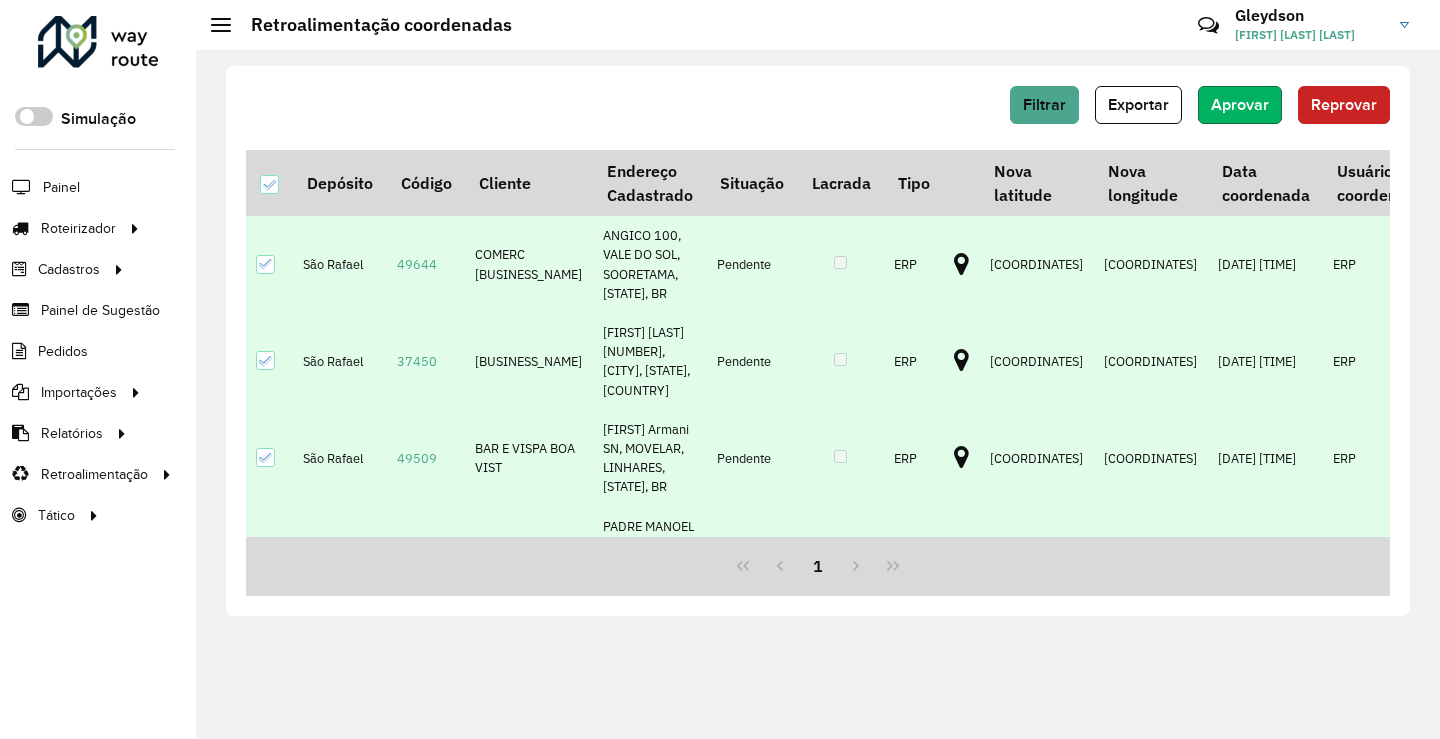click on "Aprovar" 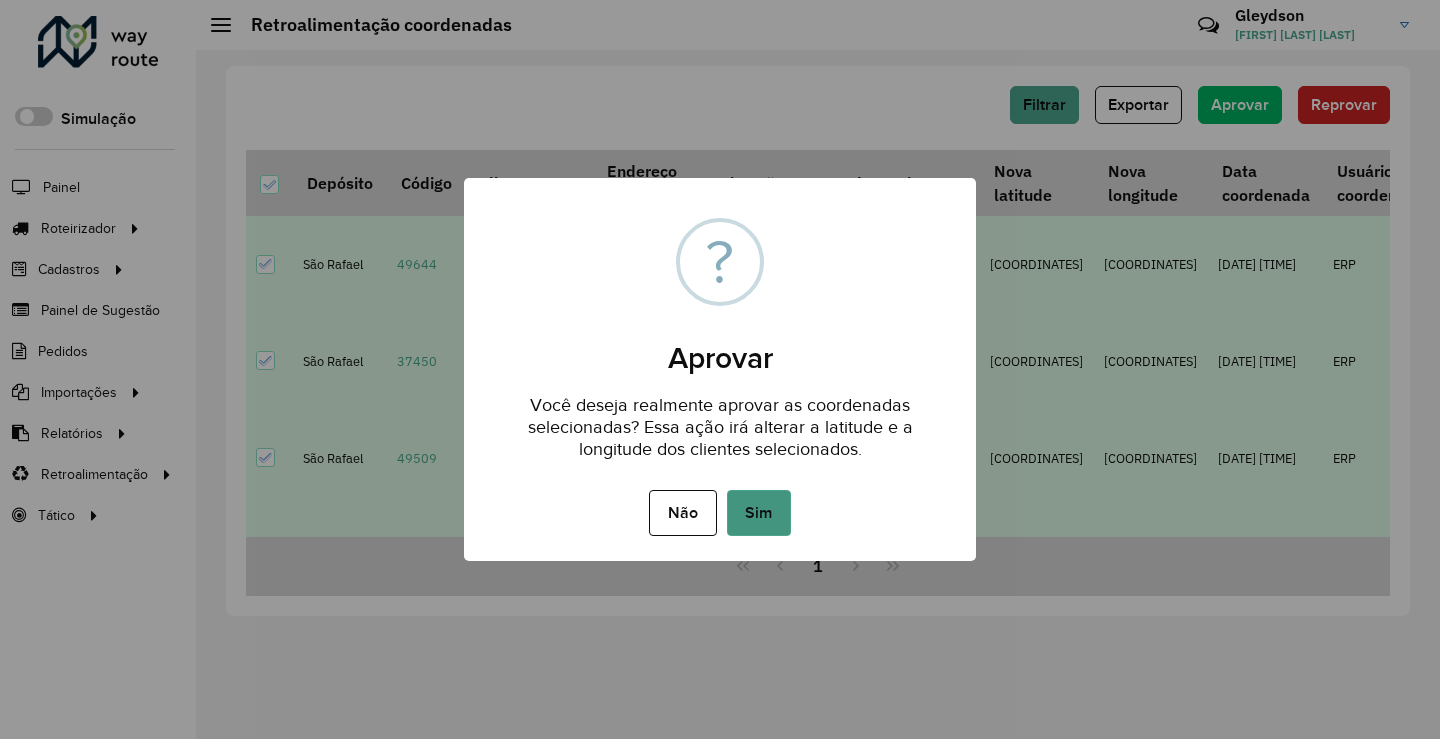 click on "Sim" at bounding box center [759, 513] 